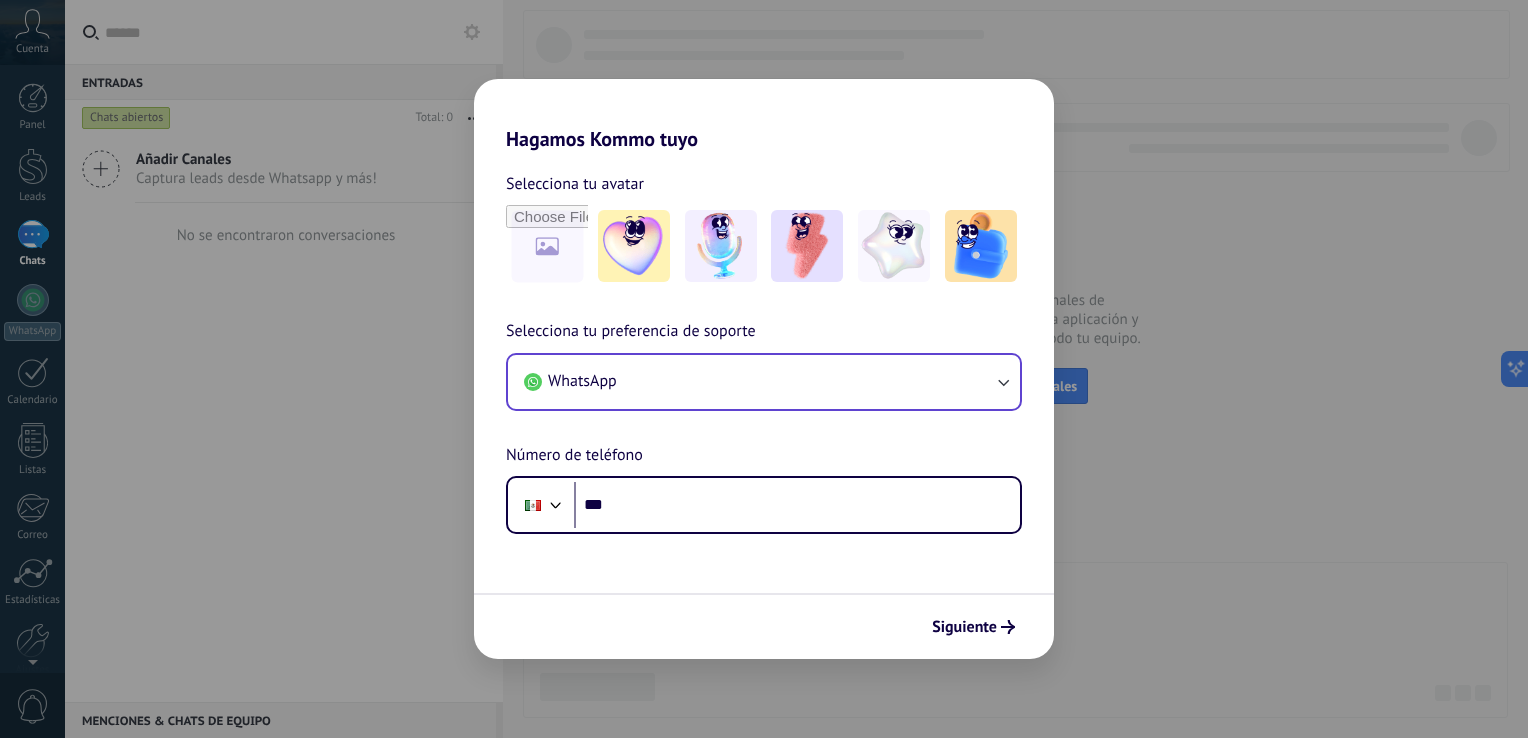 scroll, scrollTop: 0, scrollLeft: 0, axis: both 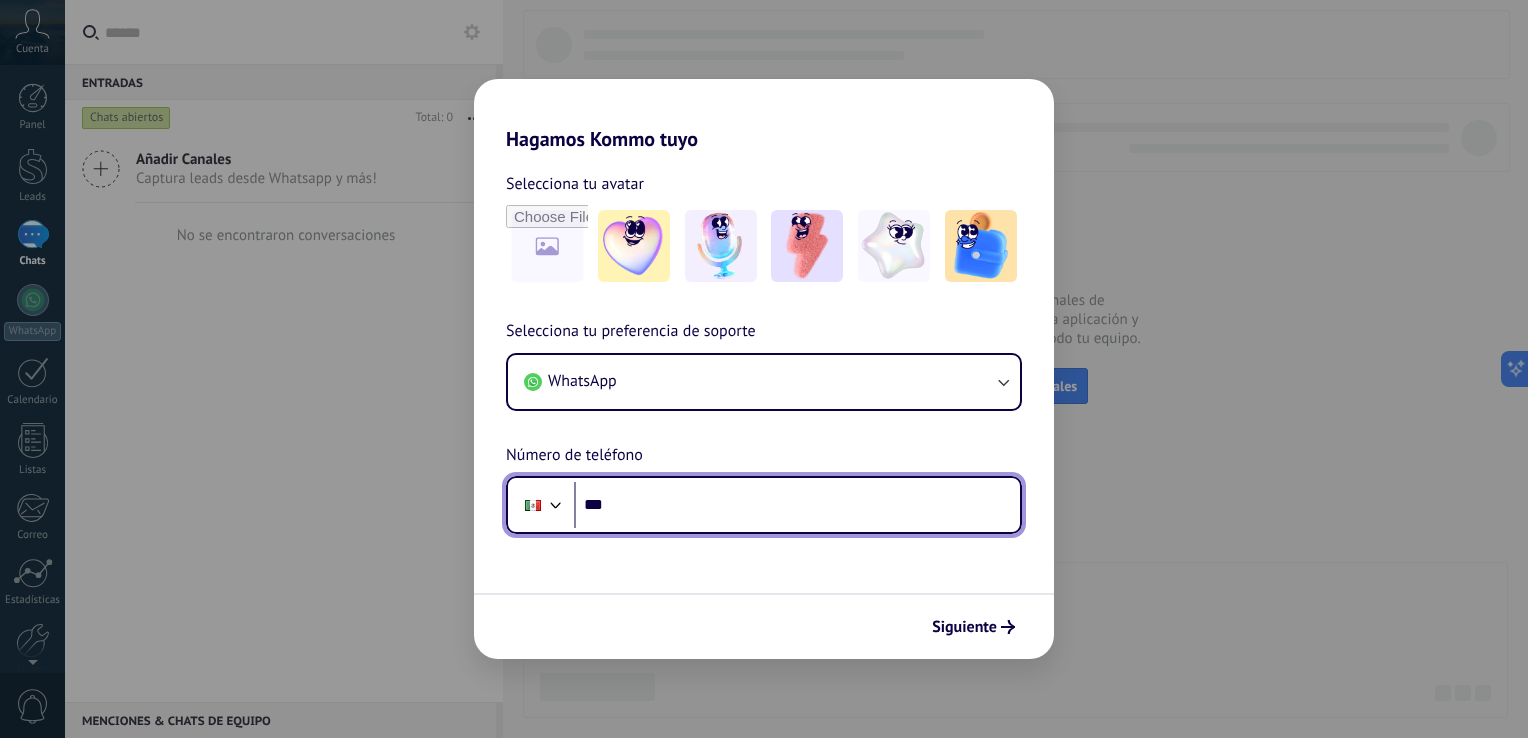 click on "***" at bounding box center (797, 505) 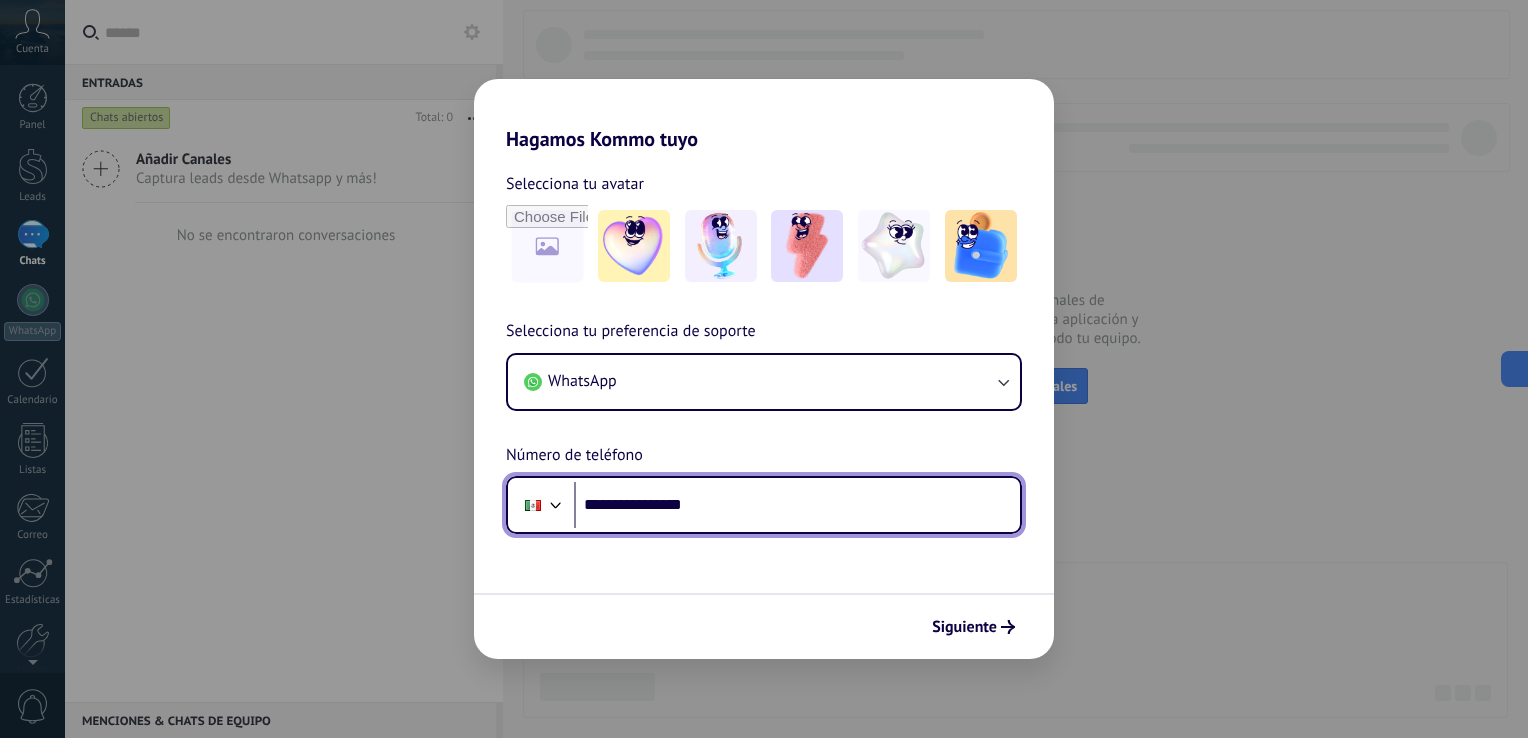 type on "**********" 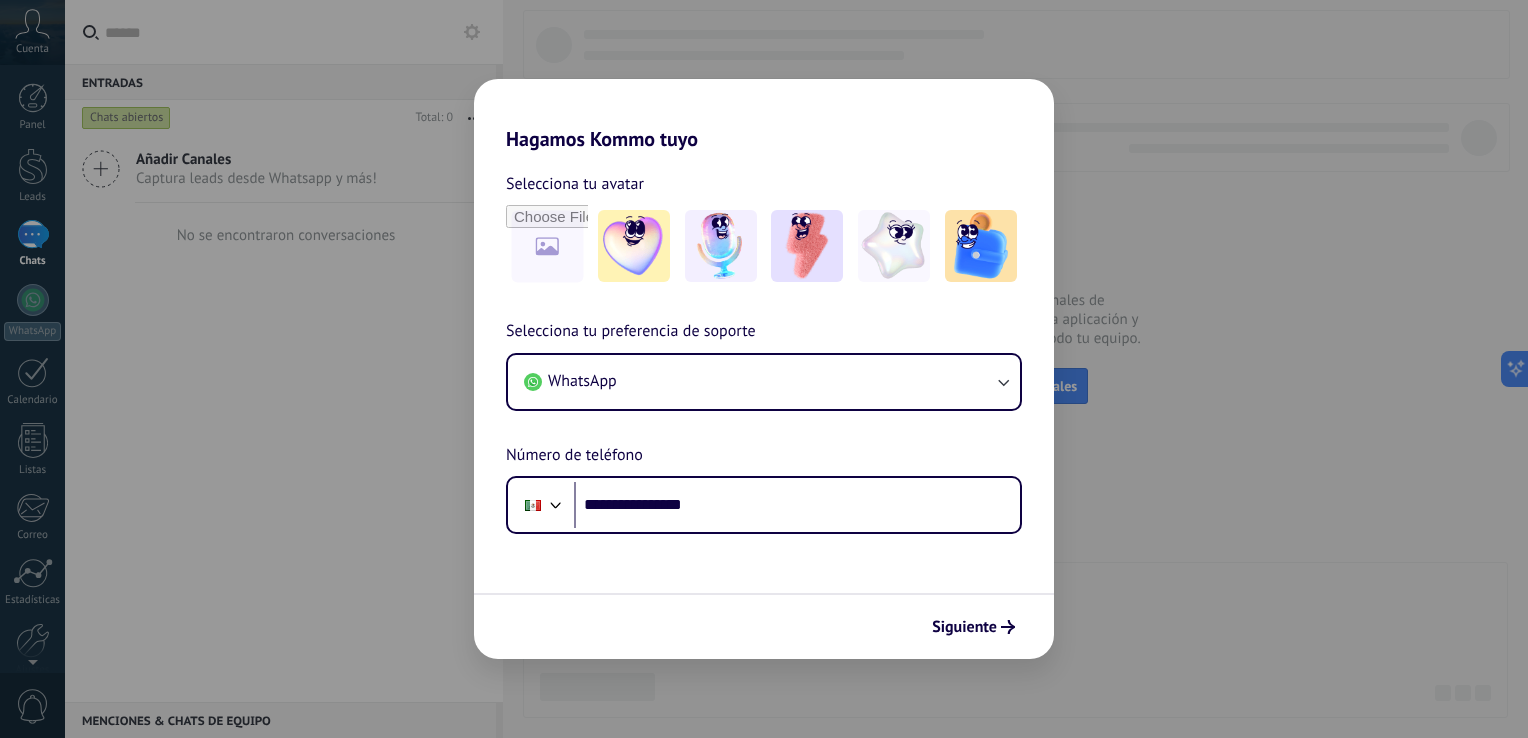 drag, startPoint x: 716, startPoint y: 110, endPoint x: 931, endPoint y: 105, distance: 215.05814 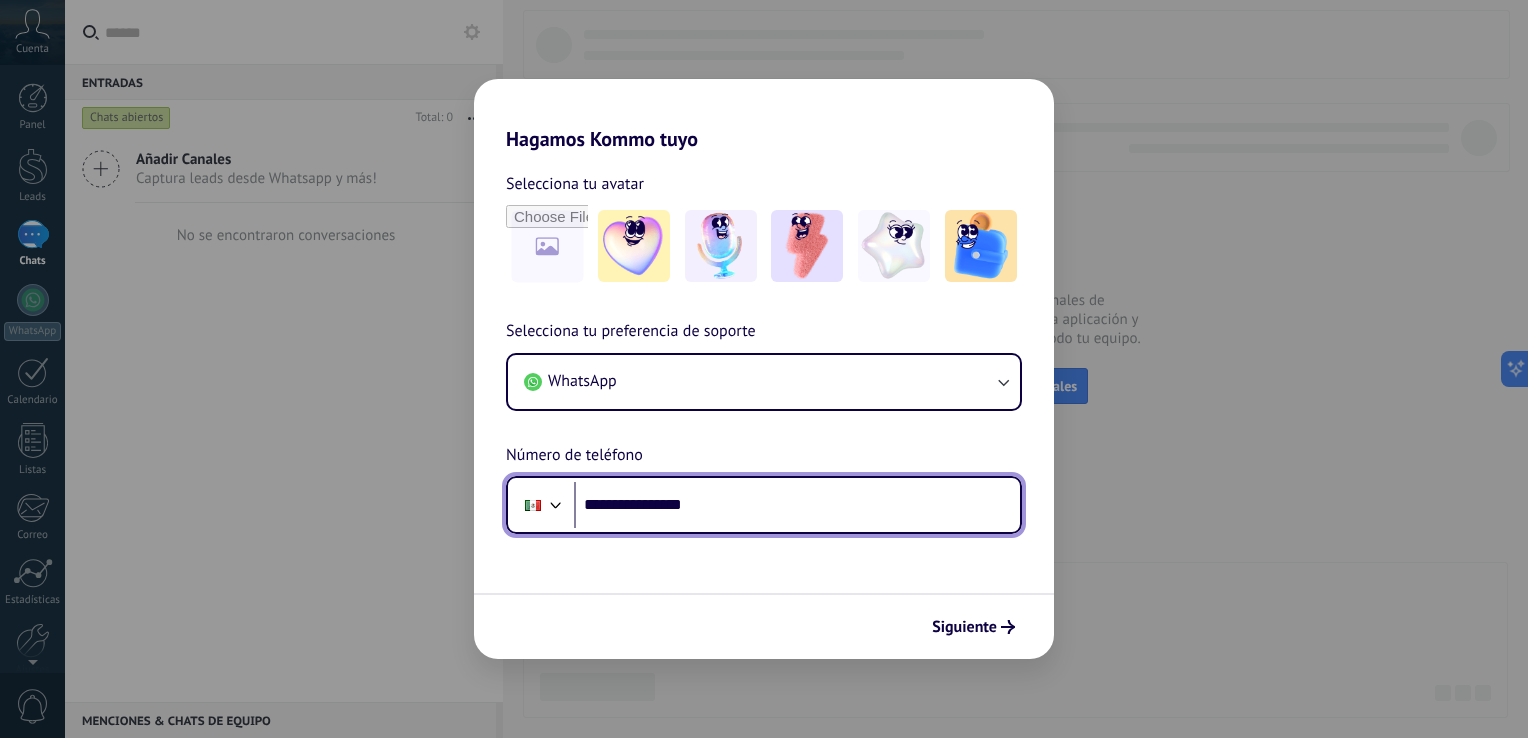 click on "**********" at bounding box center (797, 505) 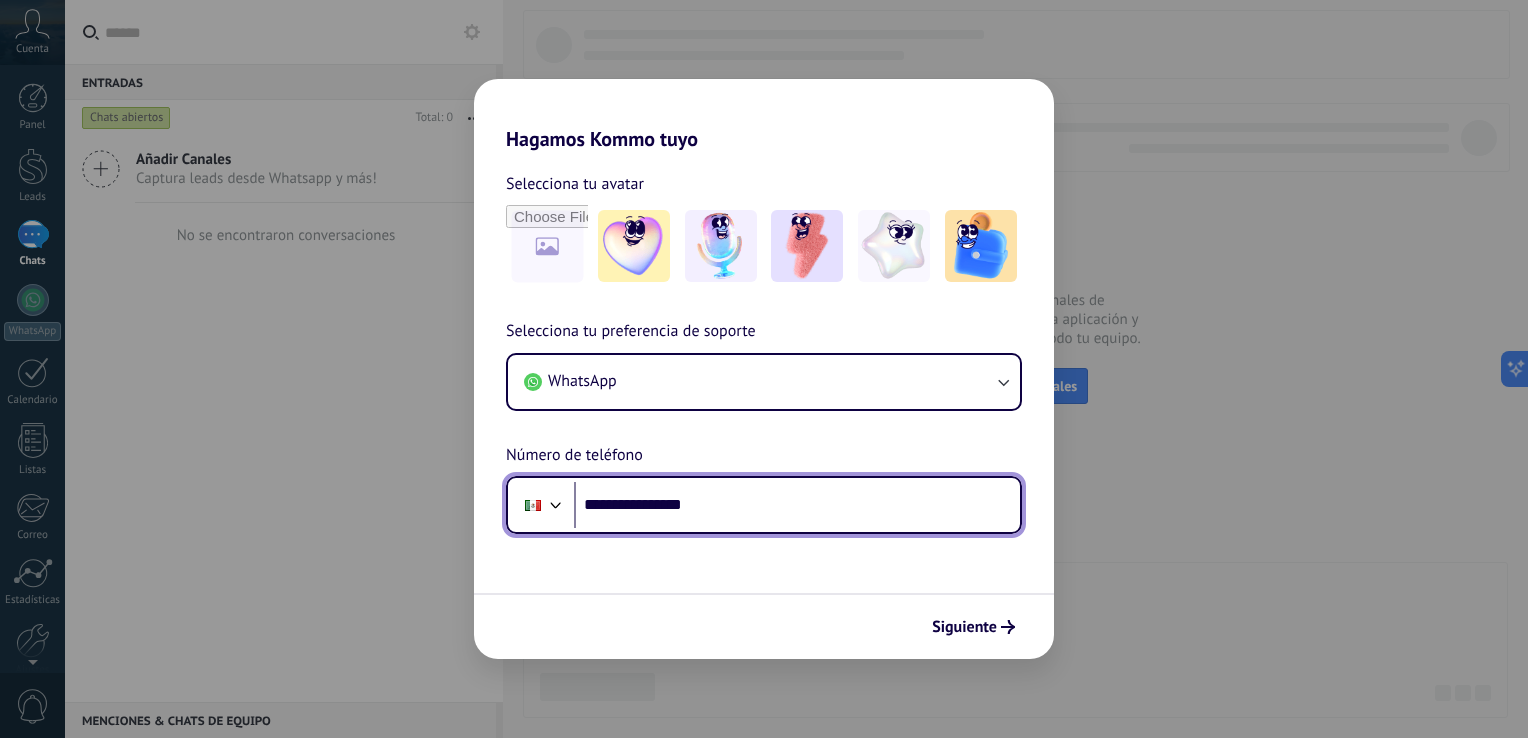 drag, startPoint x: 756, startPoint y: 509, endPoint x: 580, endPoint y: 476, distance: 179.06703 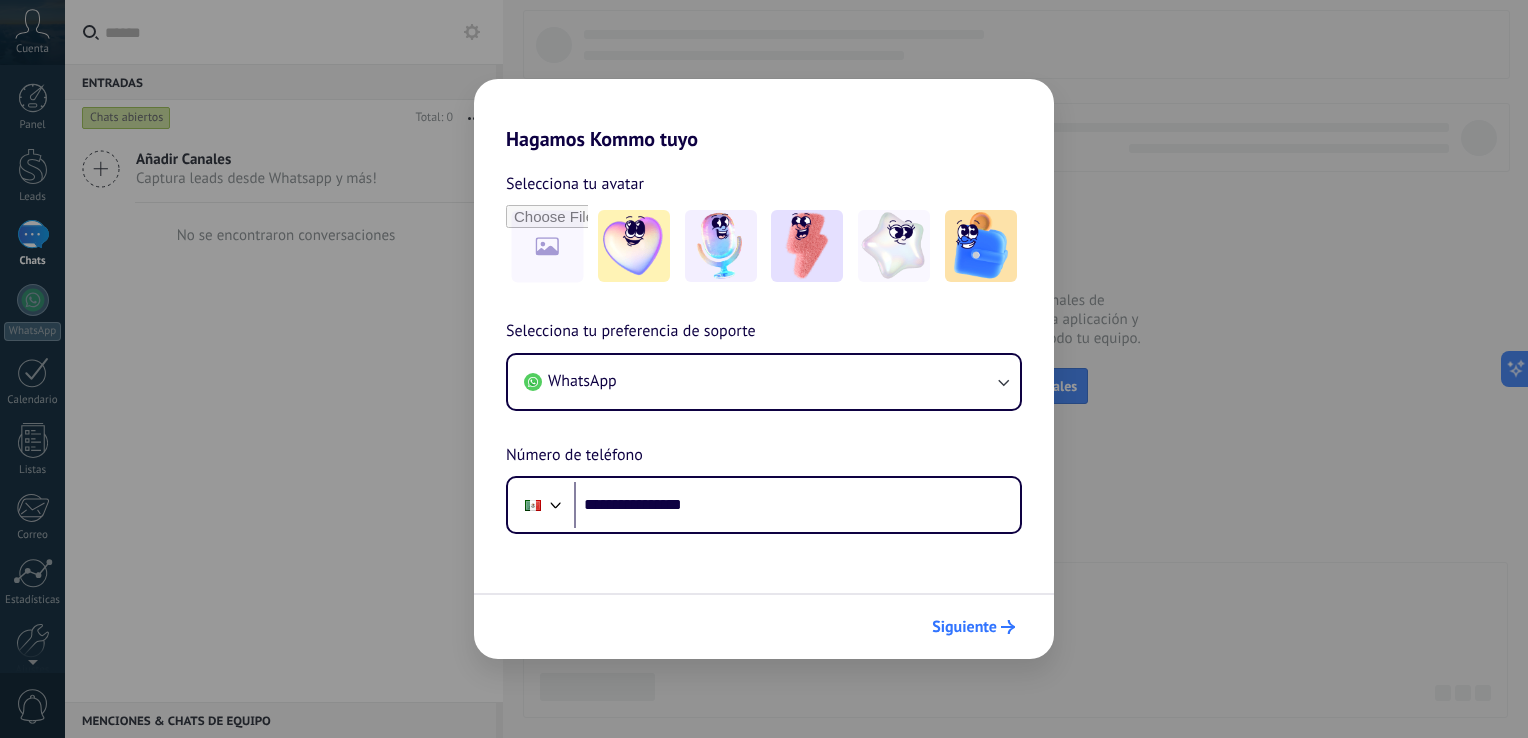 click on "Siguiente" at bounding box center (964, 627) 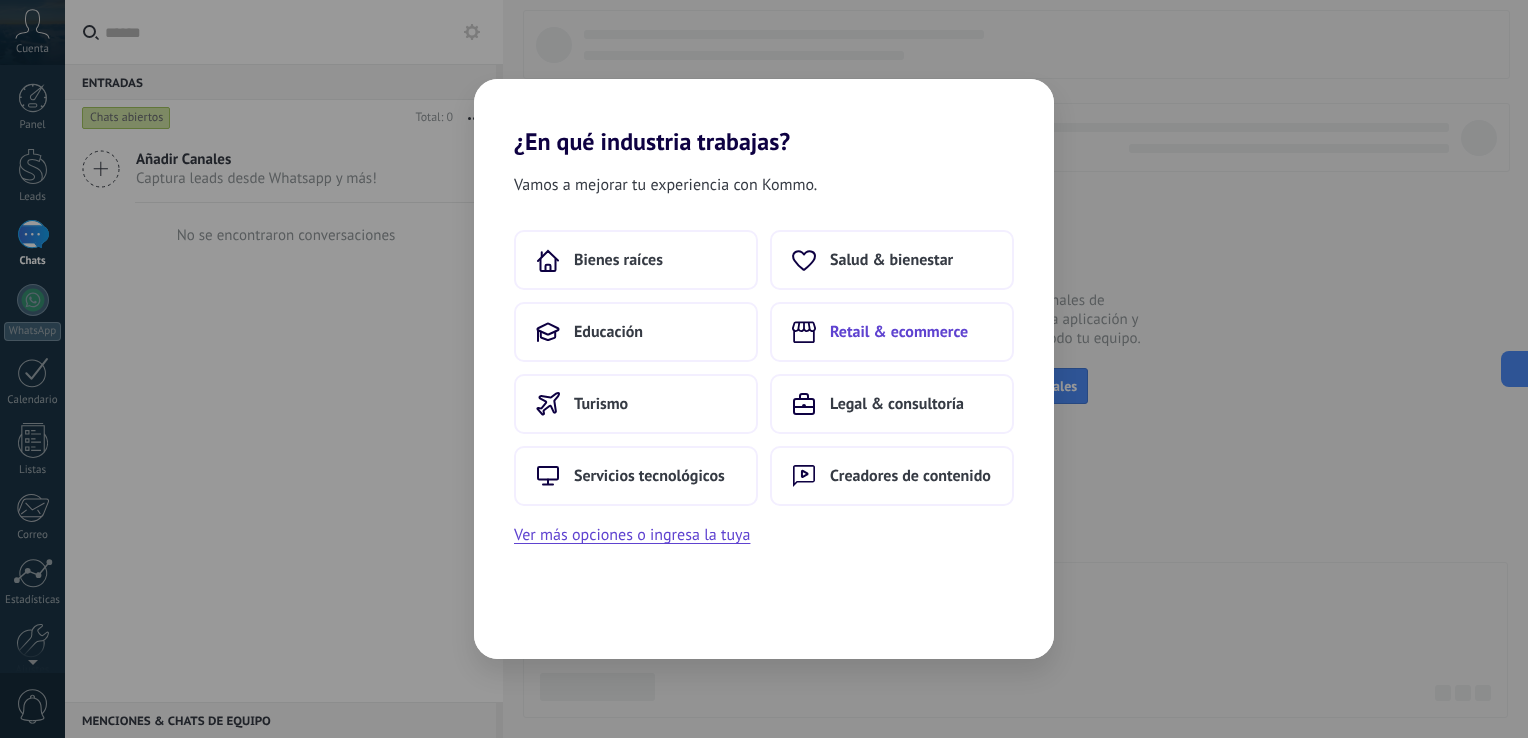 click on "Retail & ecommerce" at bounding box center (899, 332) 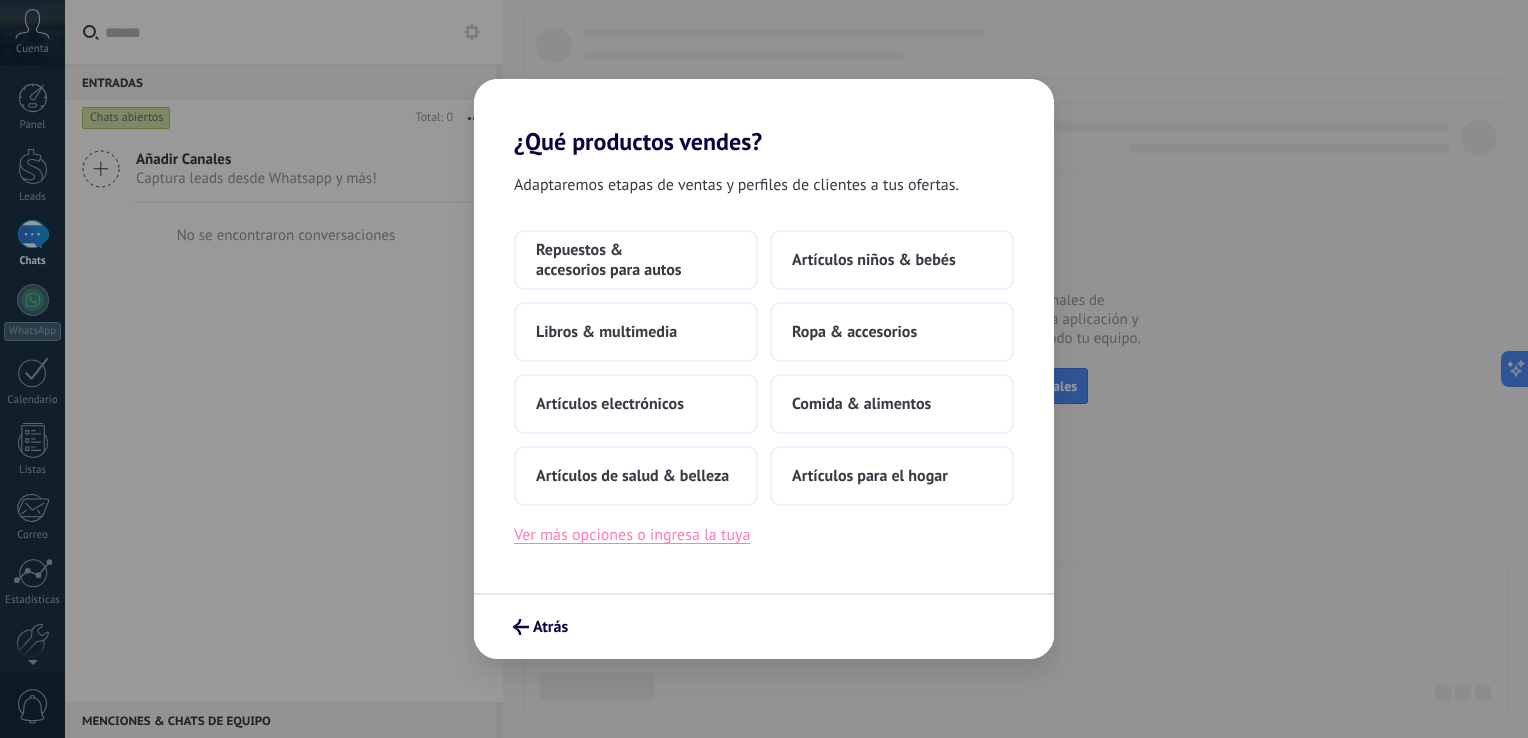 click on "Ver más opciones o ingresa la tuya" at bounding box center (632, 535) 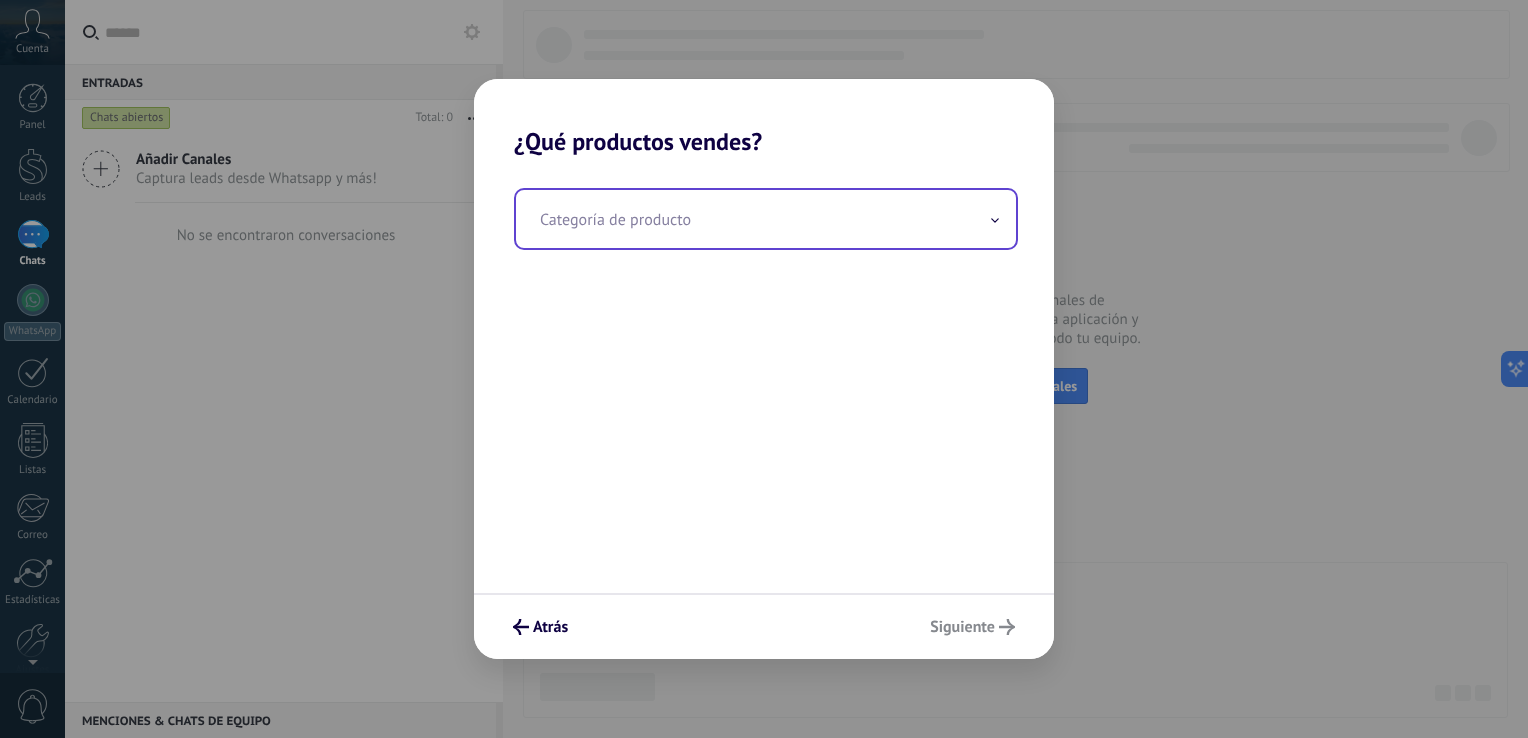 click at bounding box center (766, 219) 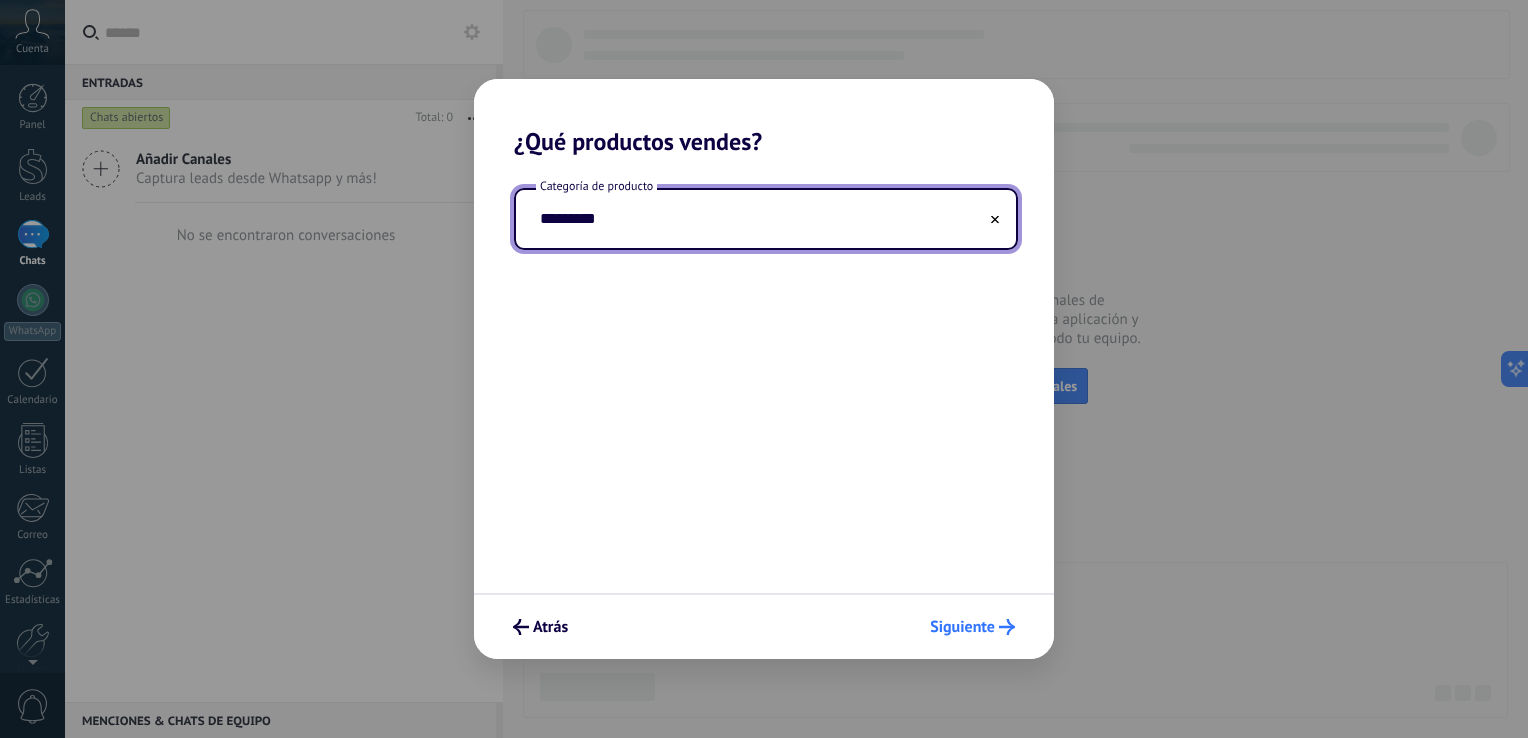 type on "*********" 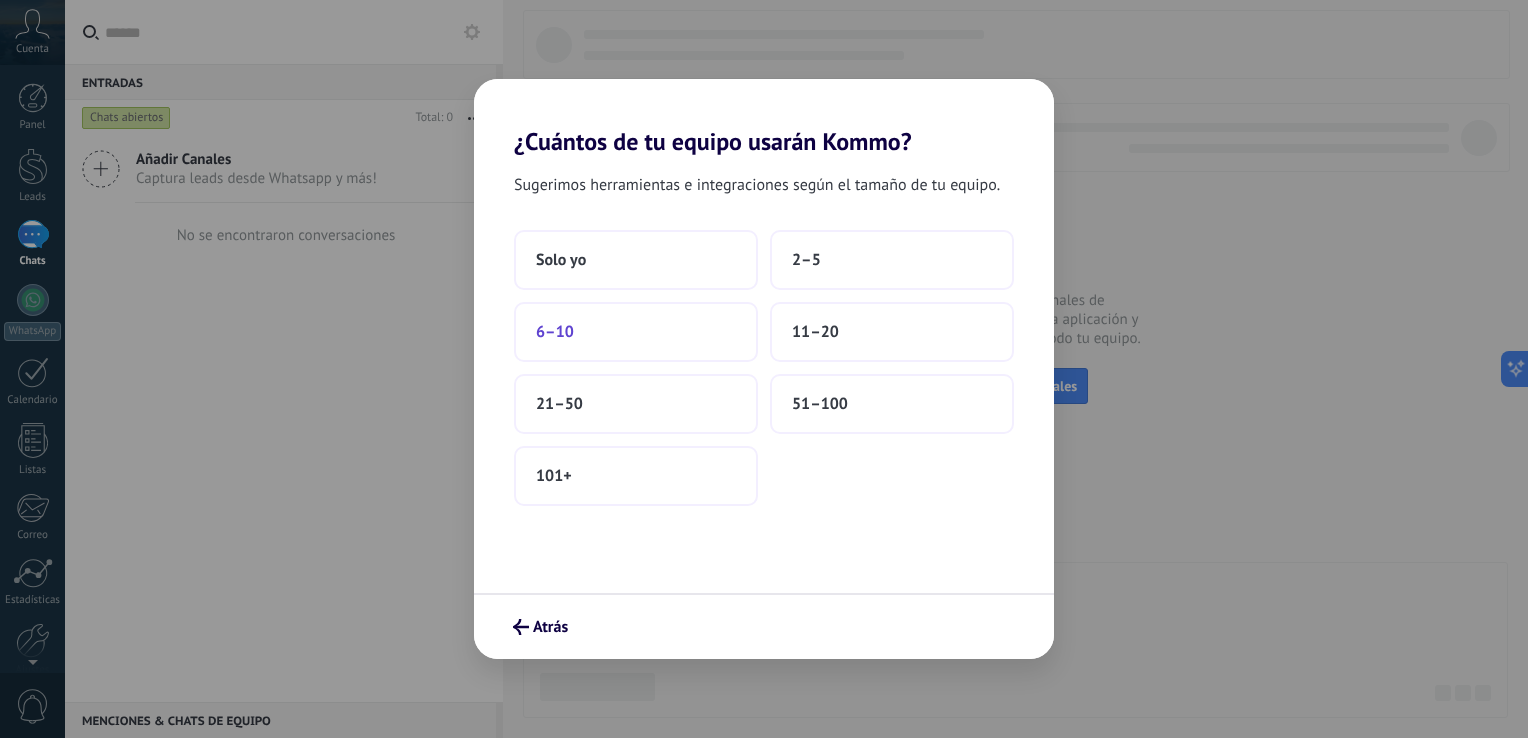 click on "6–10" at bounding box center [555, 332] 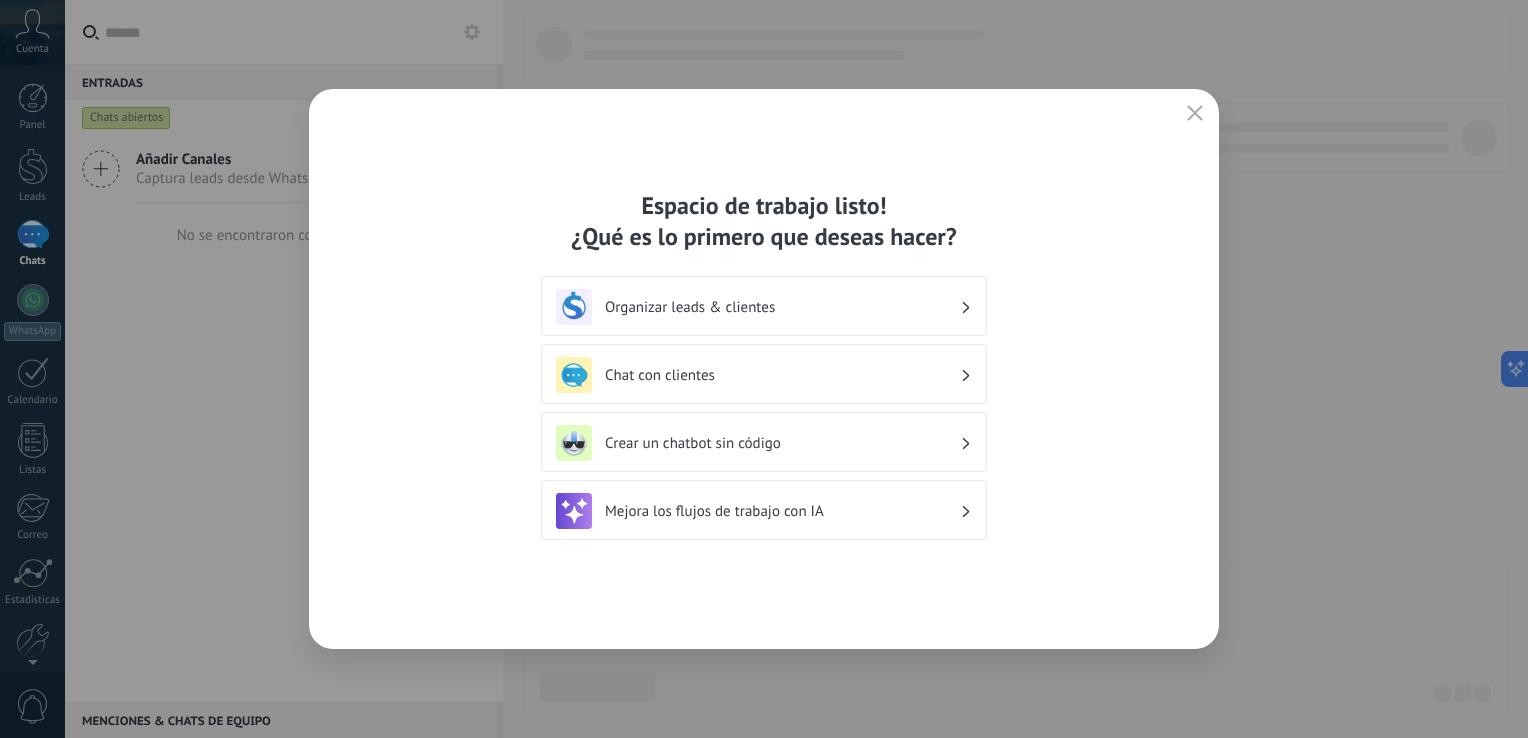 click on "Organizar leads & clientes" at bounding box center [782, 307] 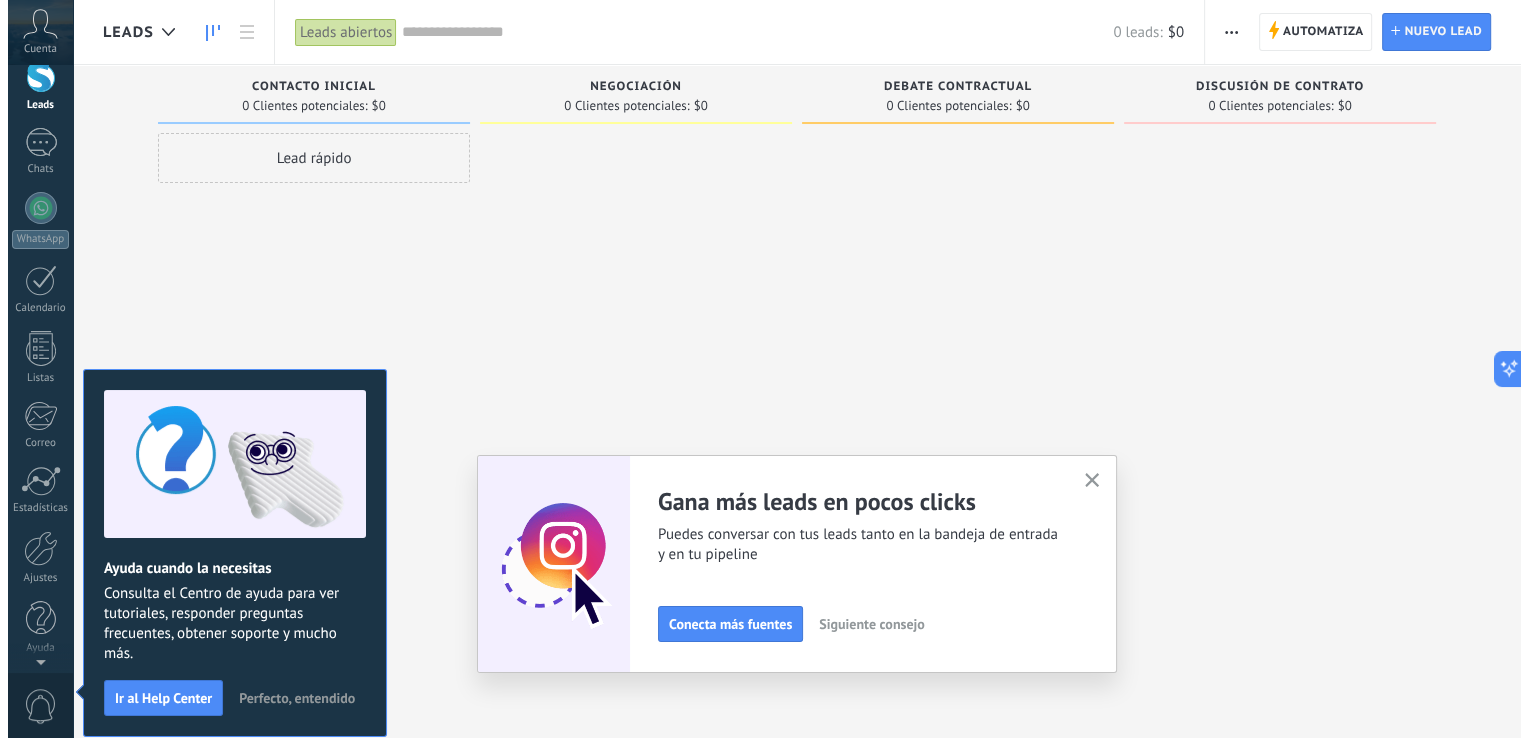 scroll, scrollTop: 0, scrollLeft: 0, axis: both 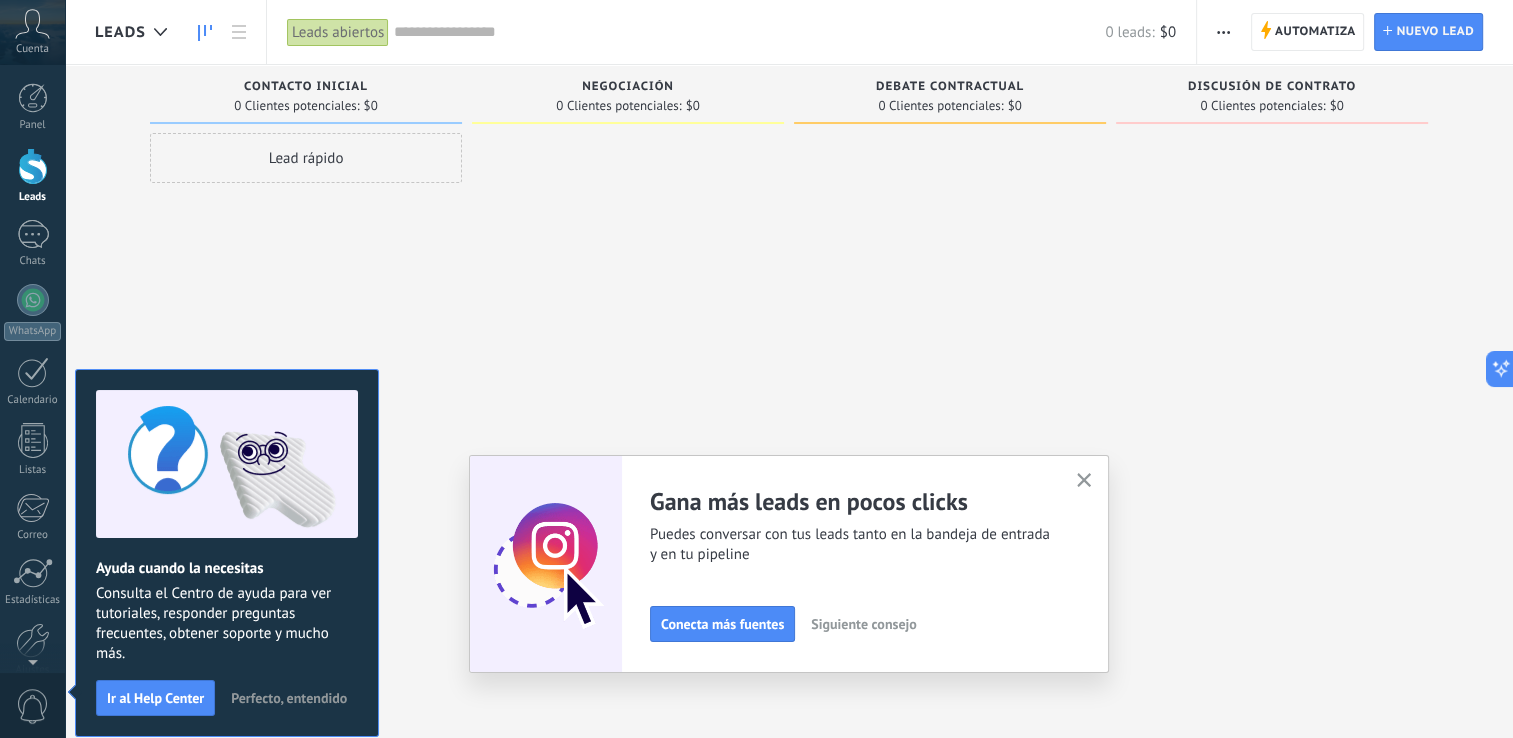 click 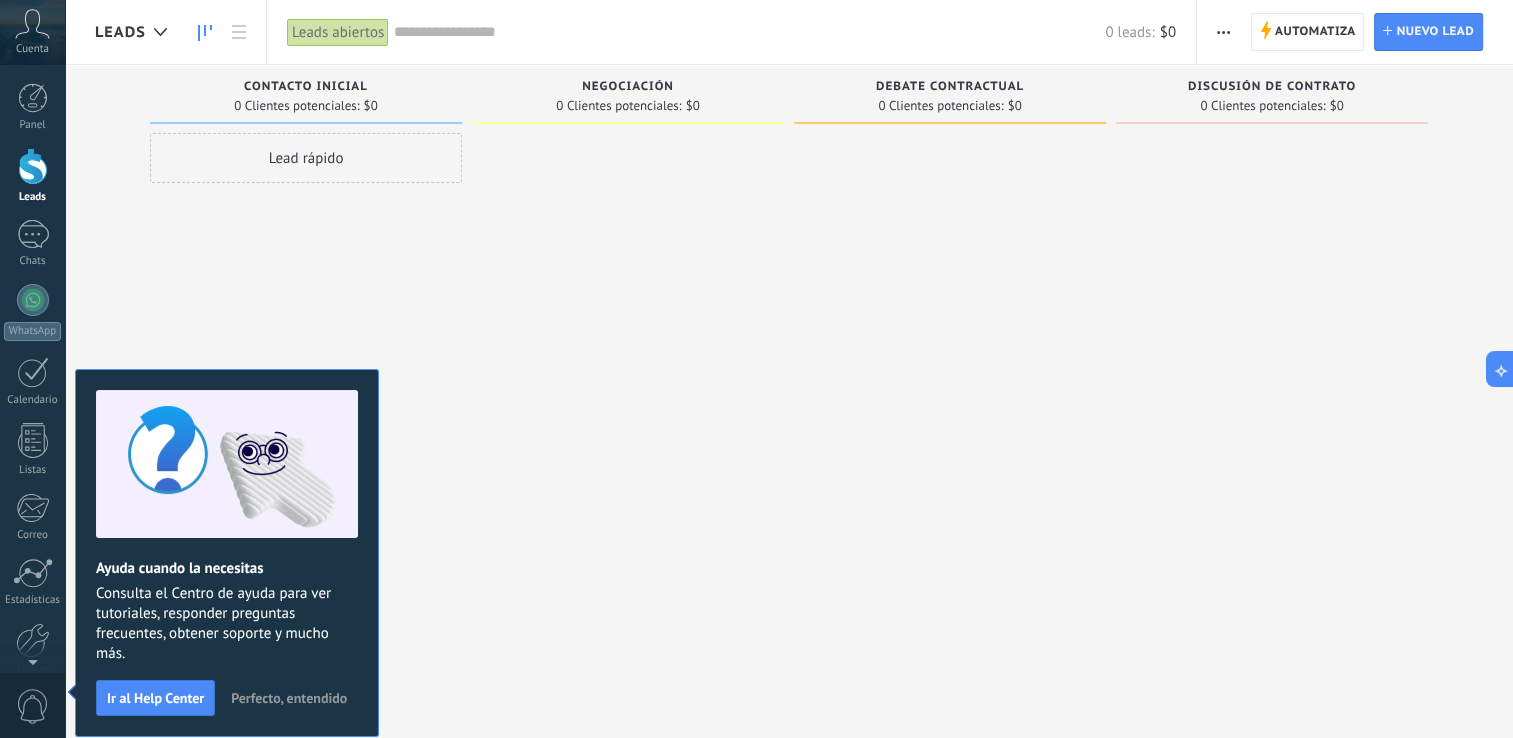 click on "Lead rápido" at bounding box center [306, 371] 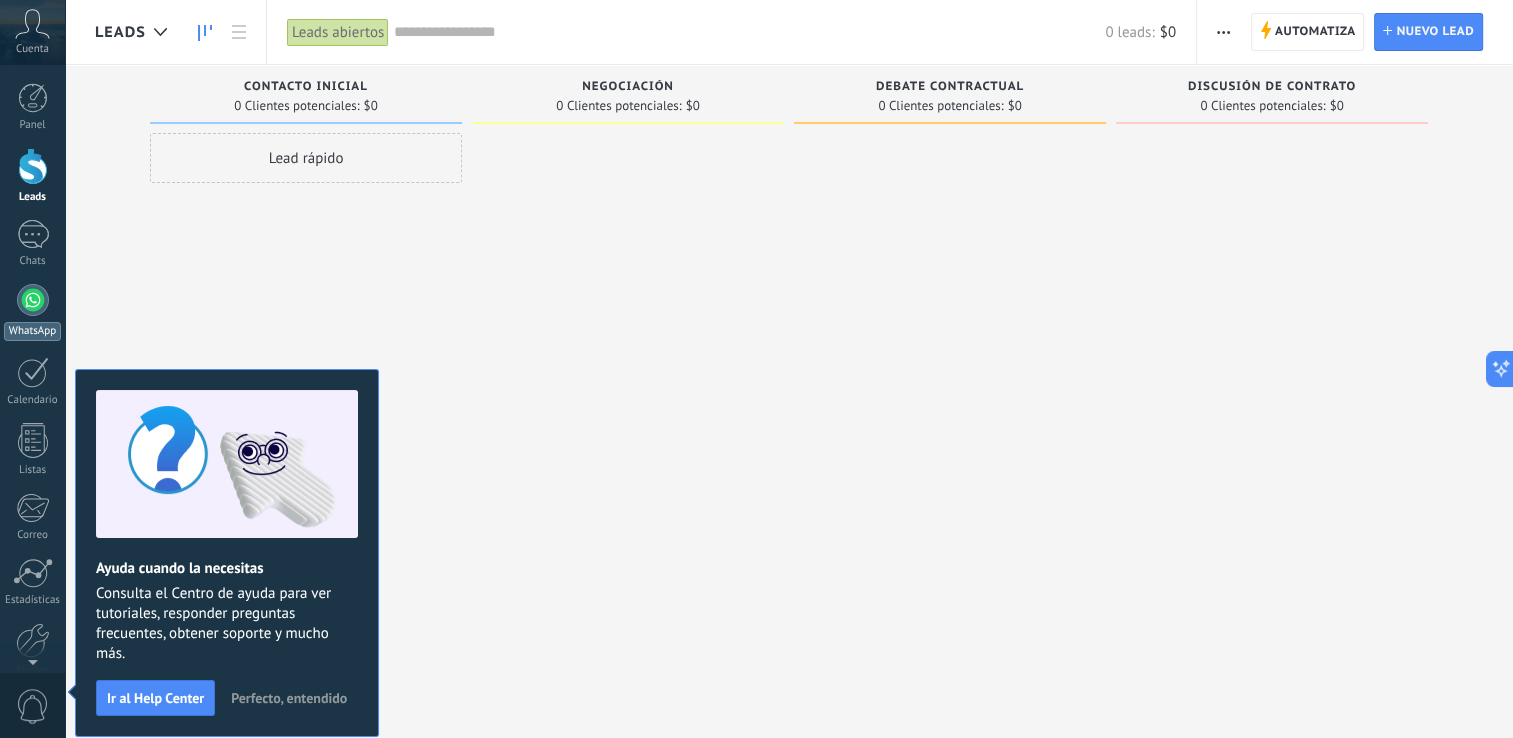 click at bounding box center (33, 300) 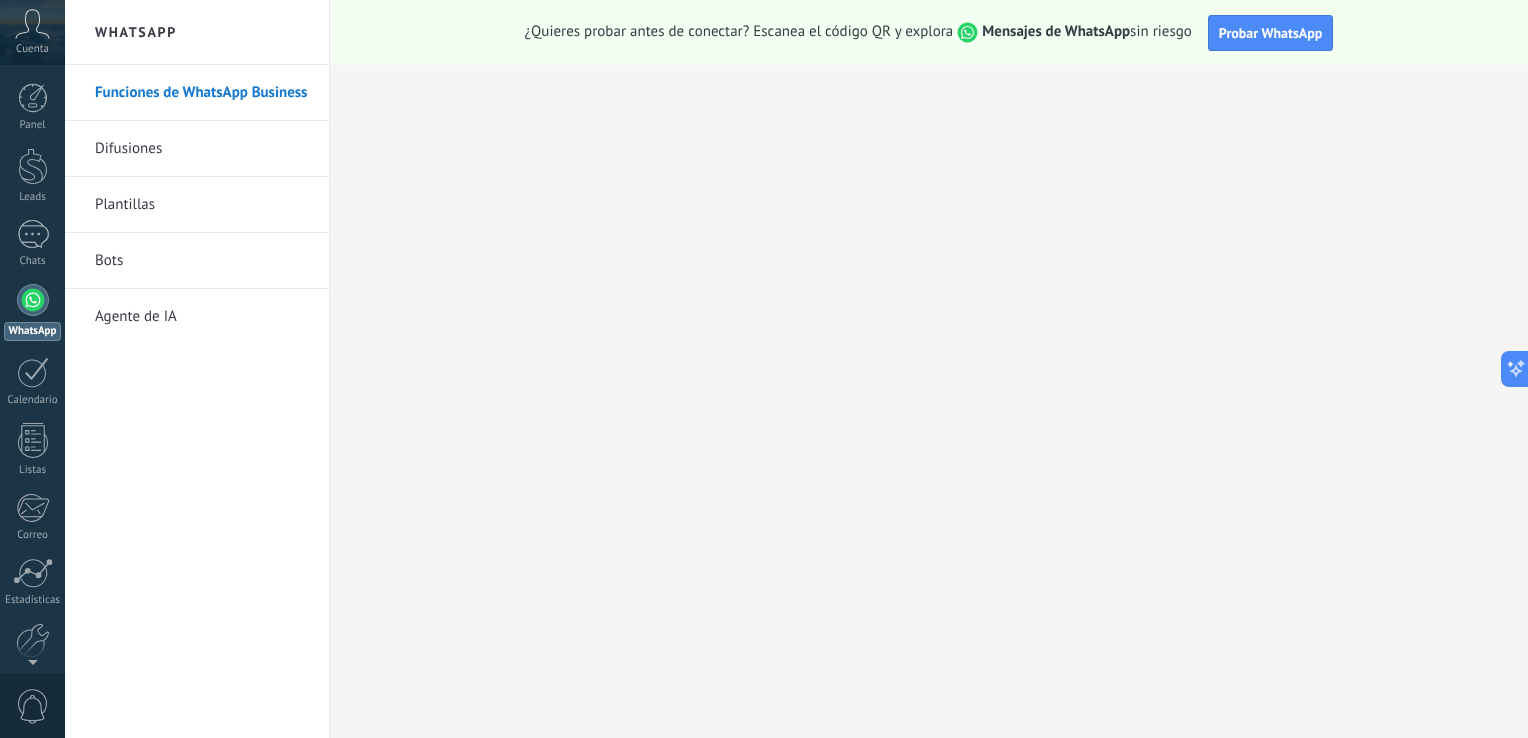 click 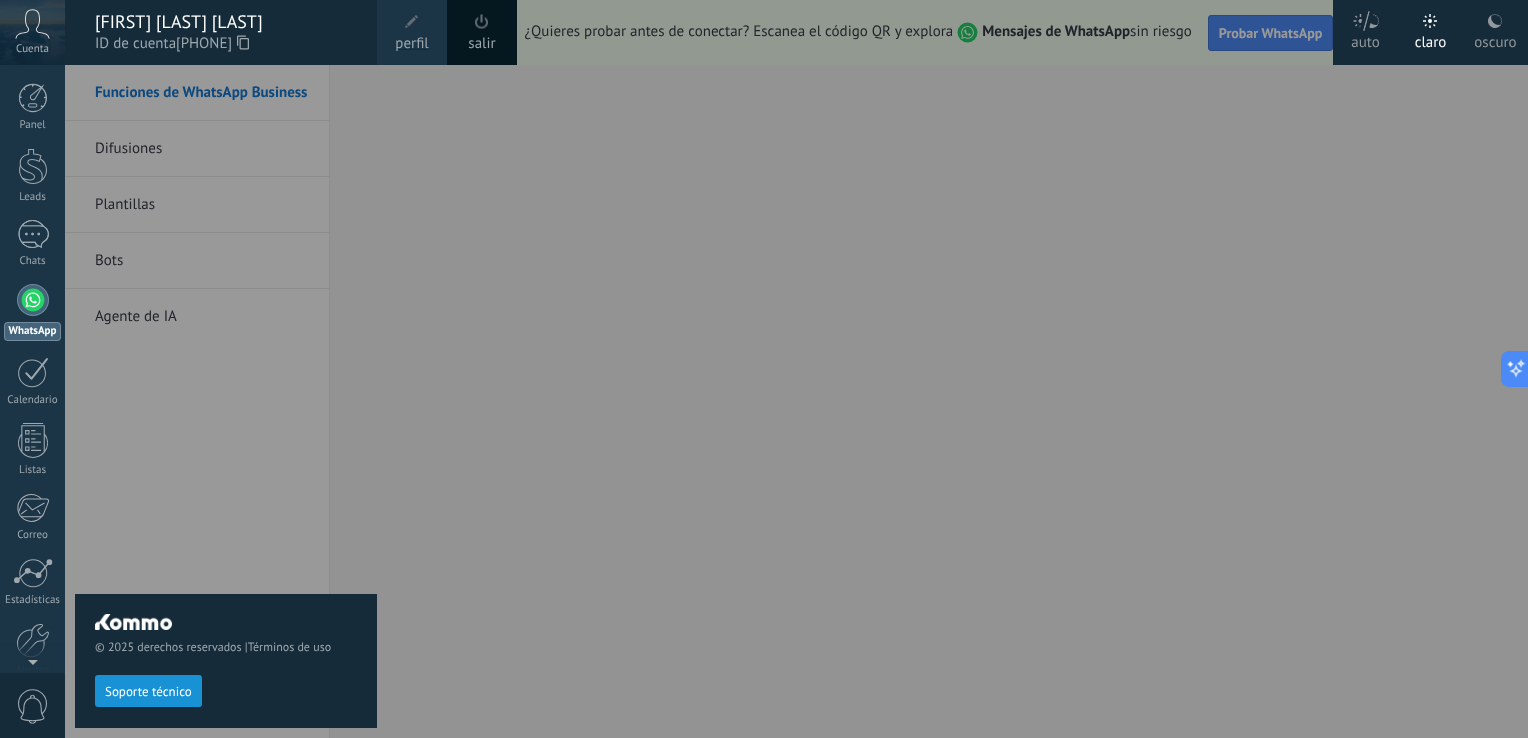 click at bounding box center [829, 369] 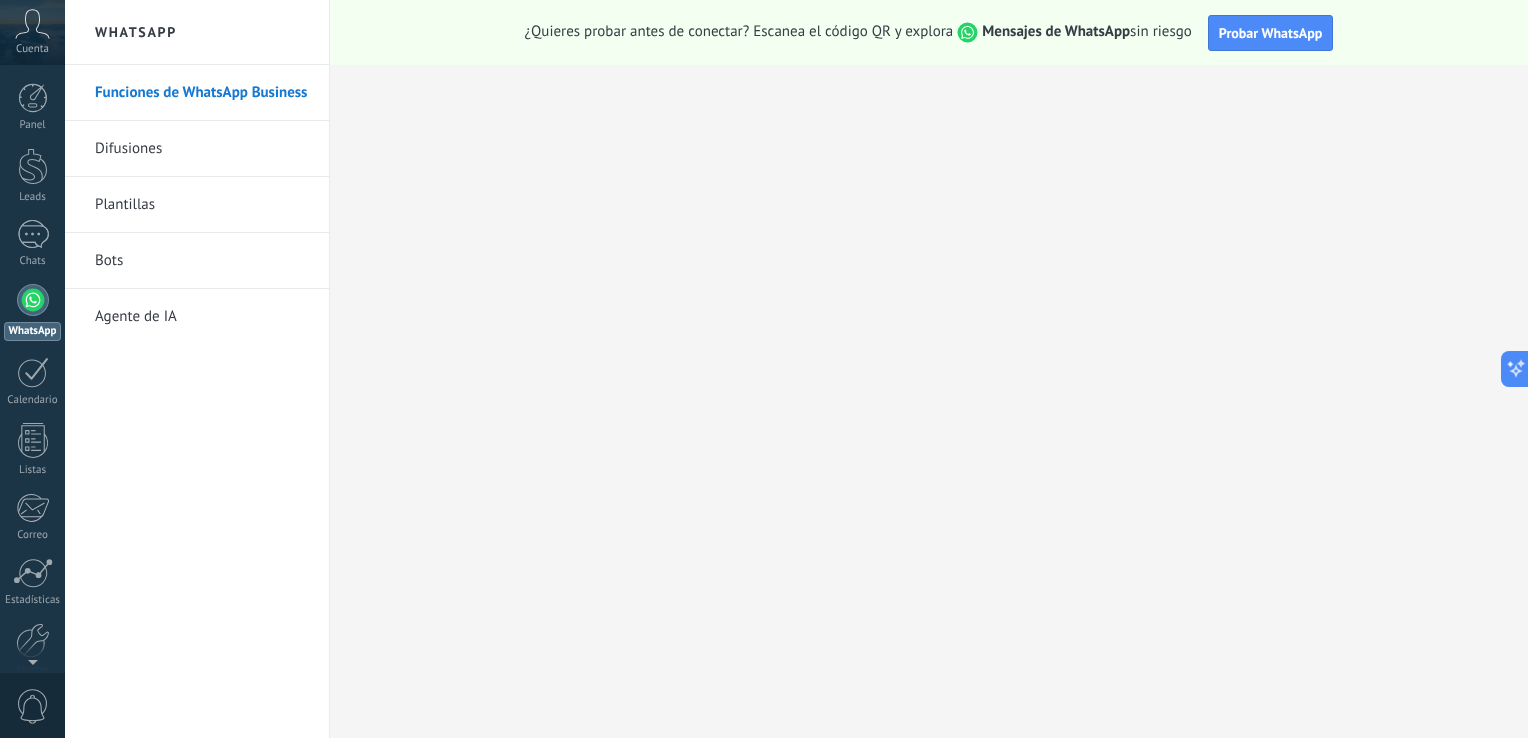click on "Difusiones" at bounding box center (202, 149) 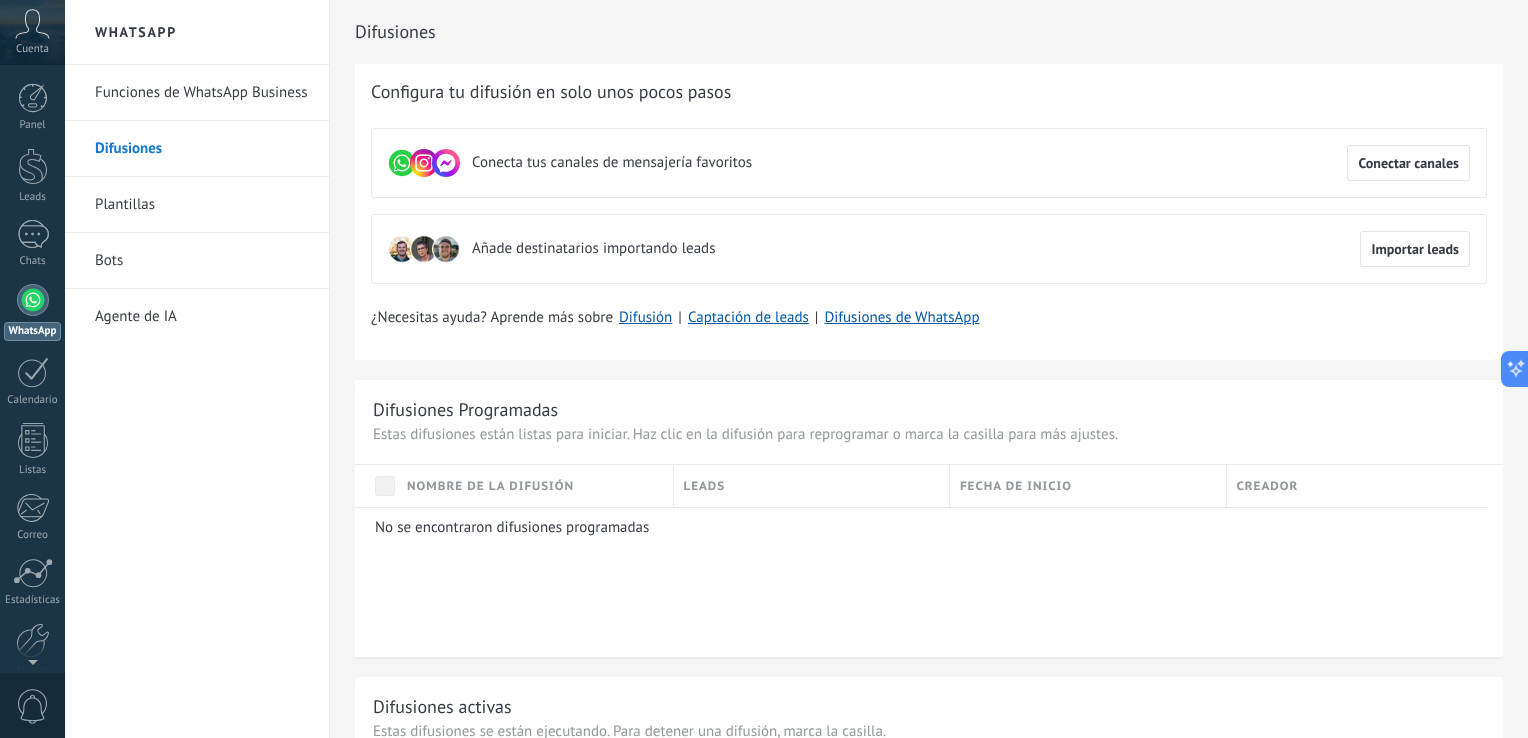 click on "Plantillas" at bounding box center [202, 205] 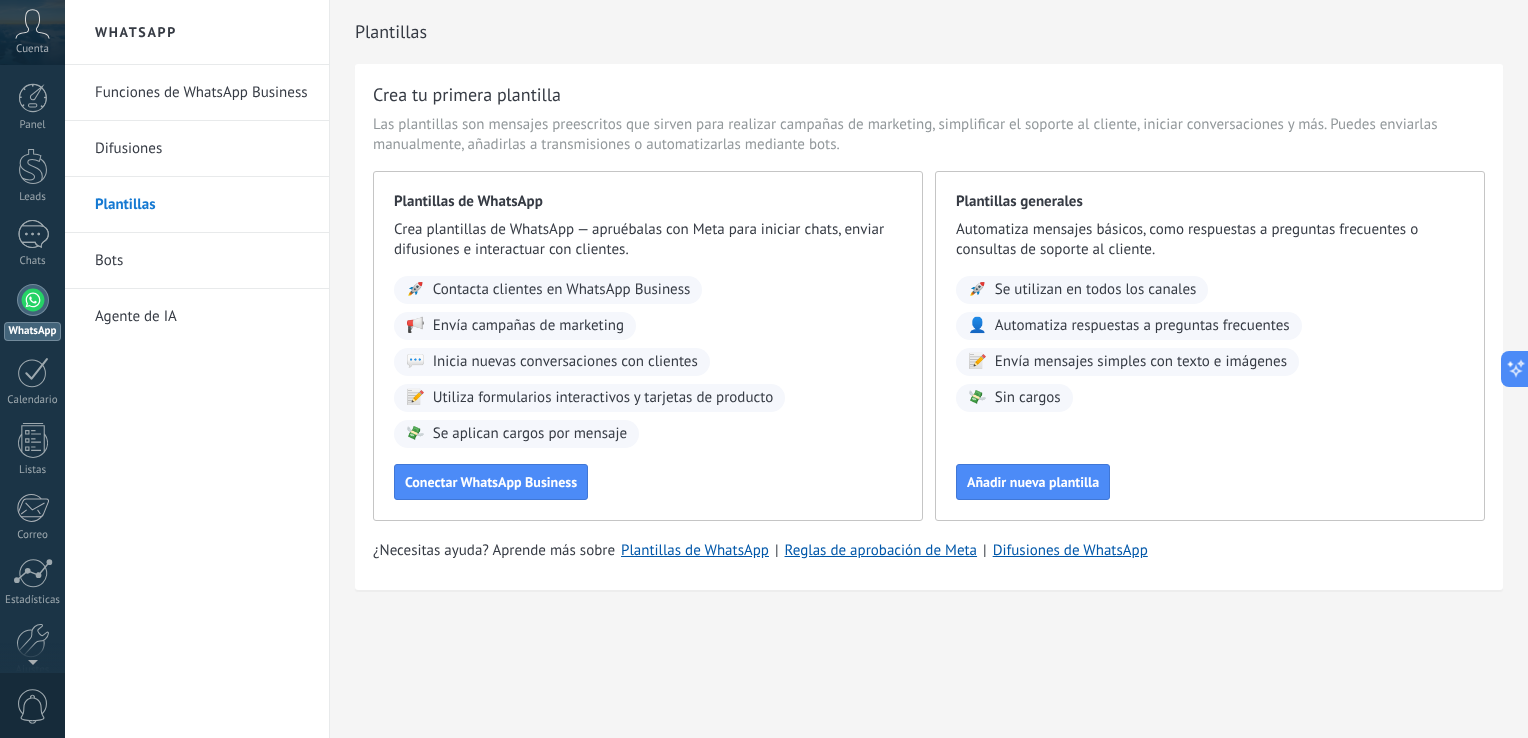click on "Bots" at bounding box center [202, 261] 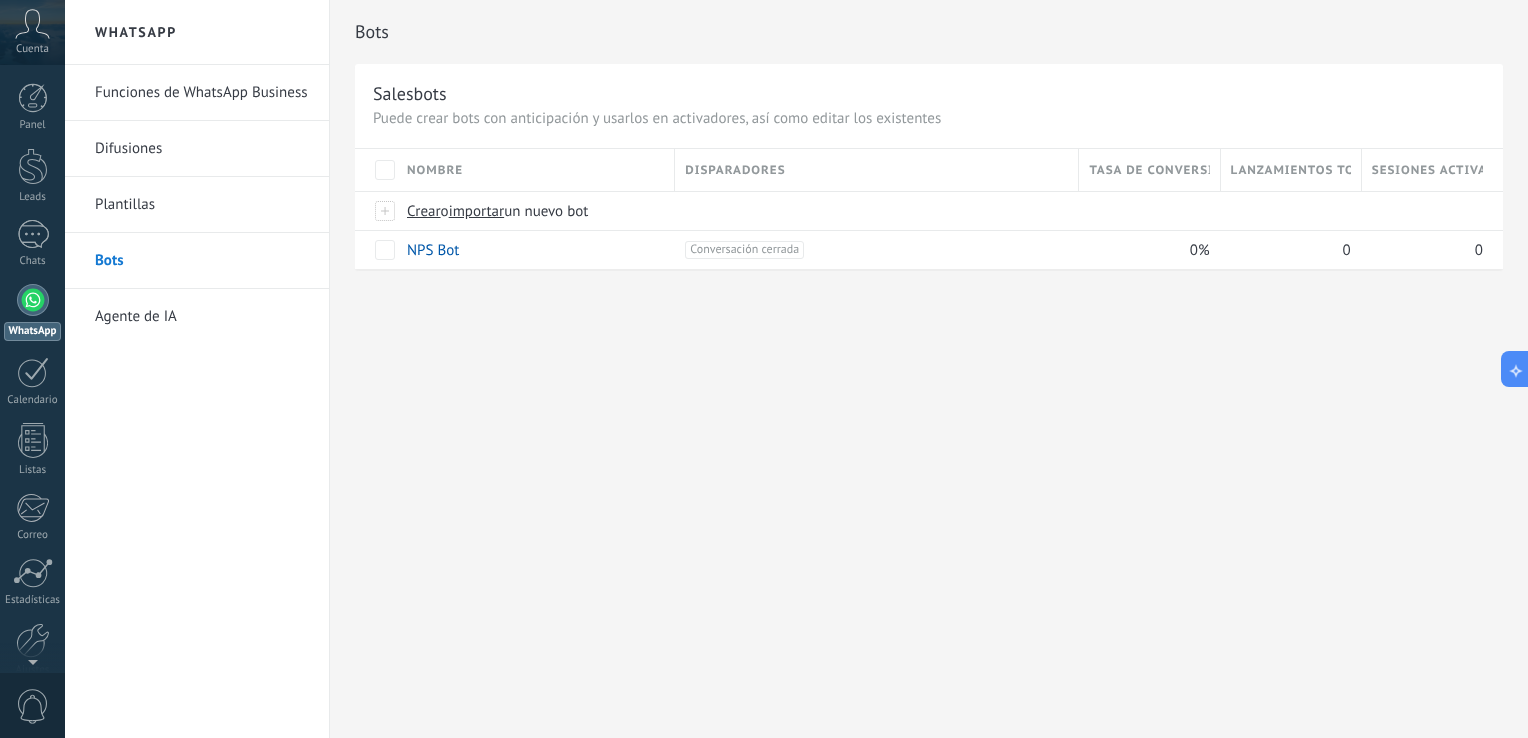 click on "Agente de IA" at bounding box center (202, 317) 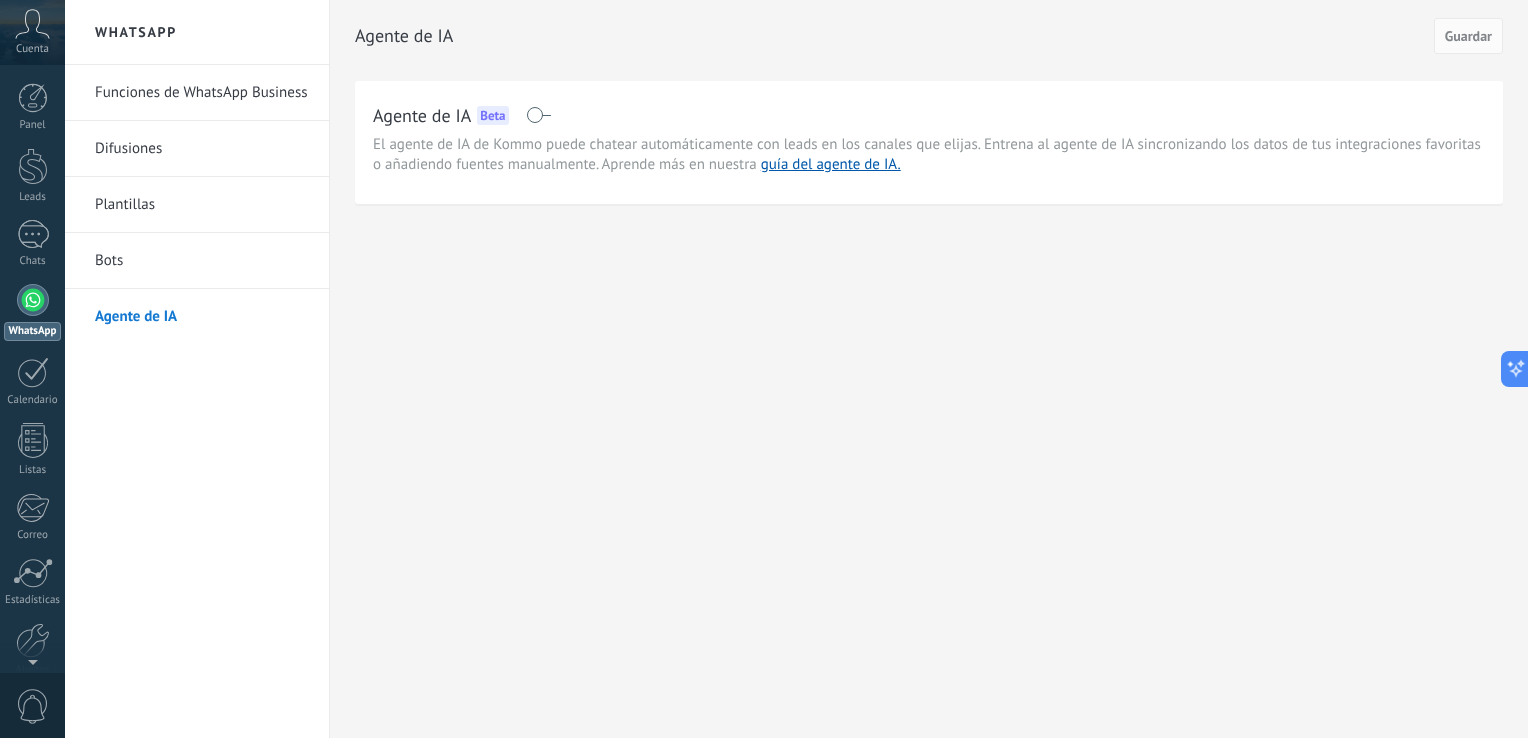 click on "Funciones de WhatsApp Business" at bounding box center (202, 93) 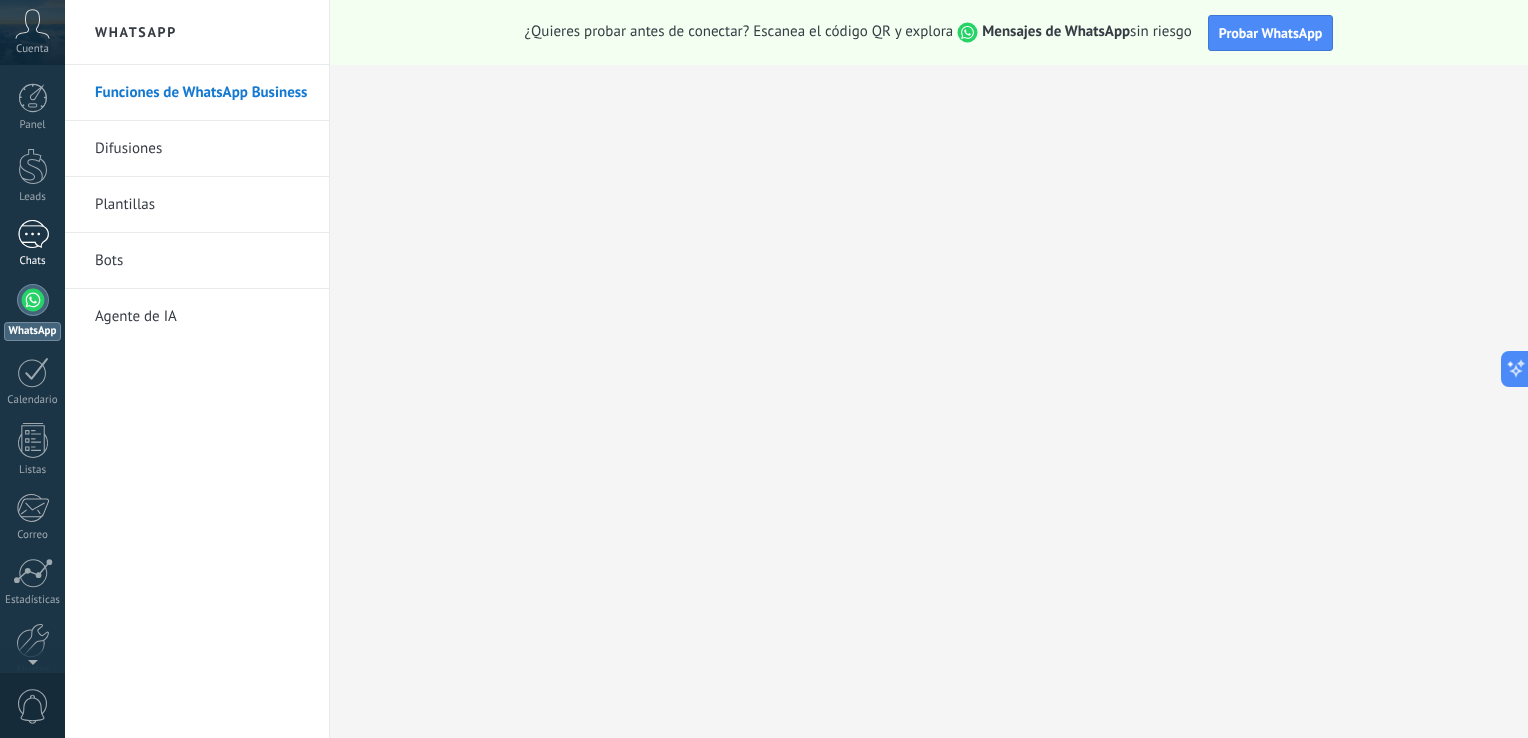 click at bounding box center [33, 234] 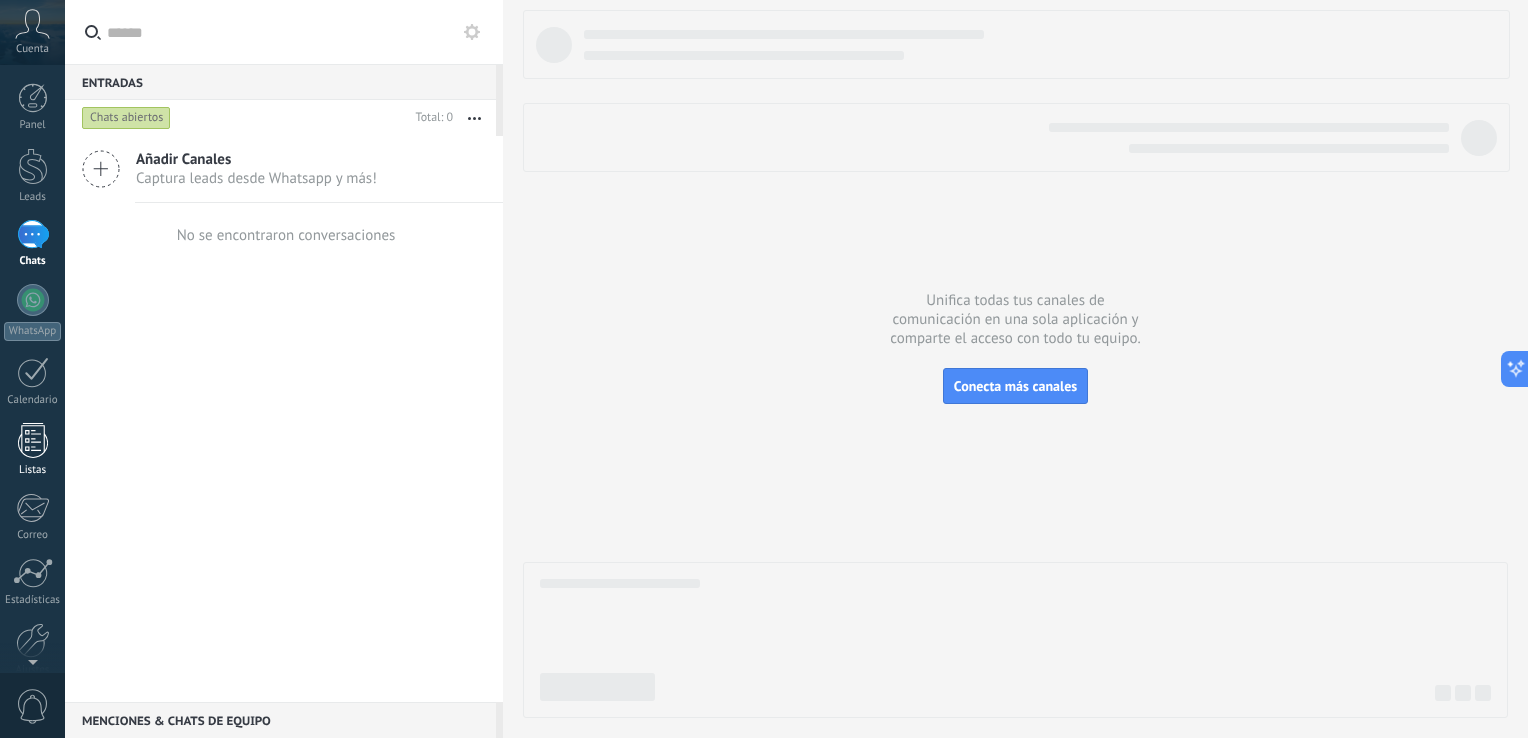 click at bounding box center (33, 440) 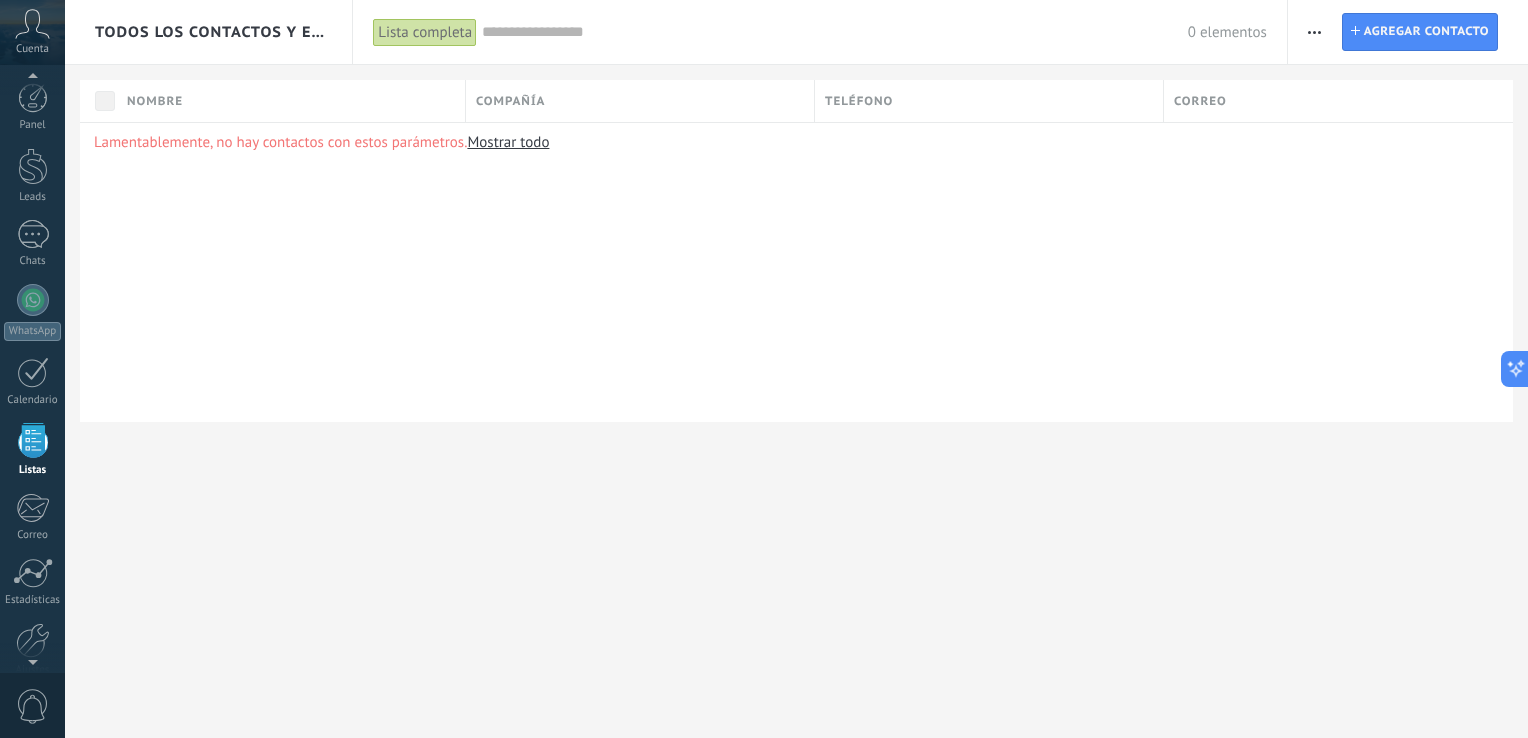 scroll, scrollTop: 51, scrollLeft: 0, axis: vertical 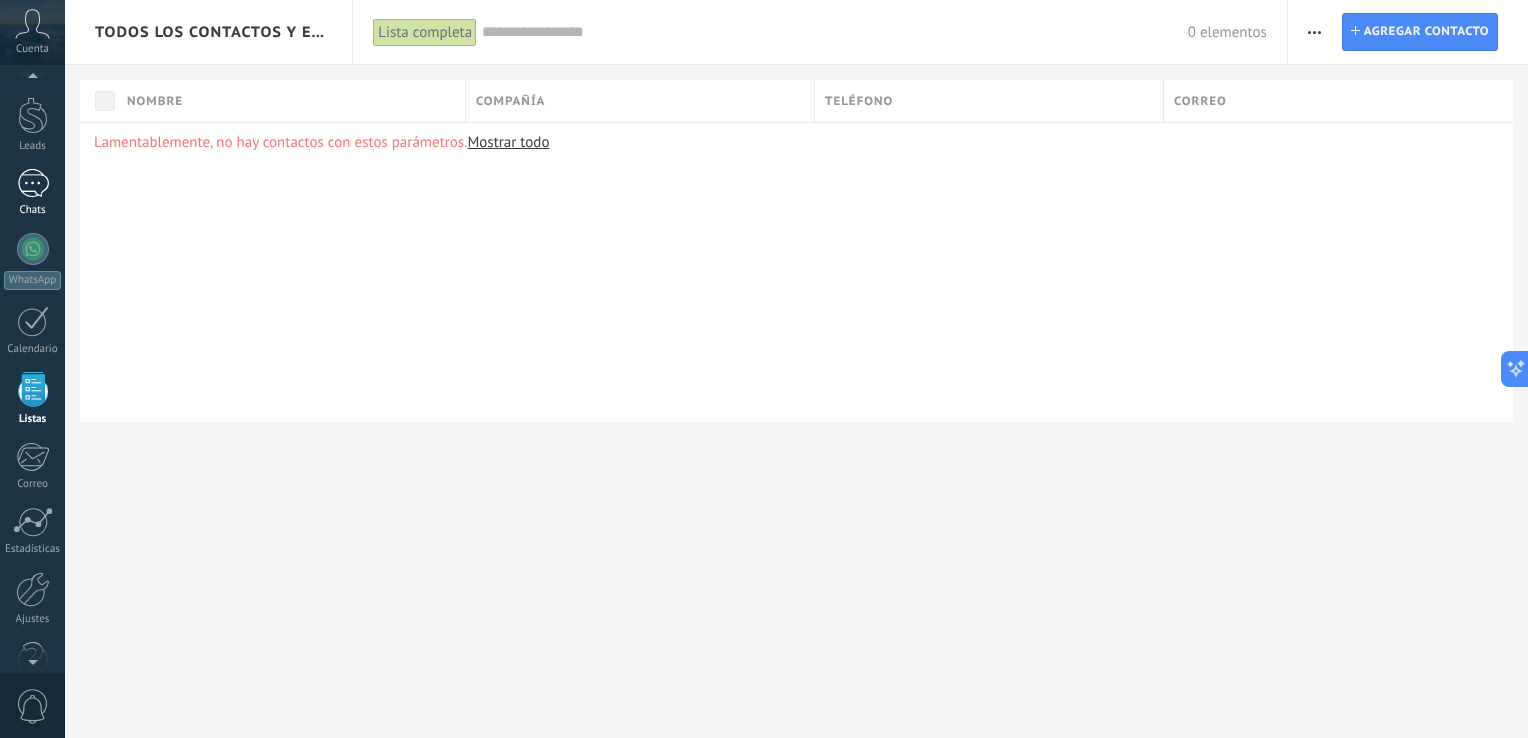 click at bounding box center (33, 183) 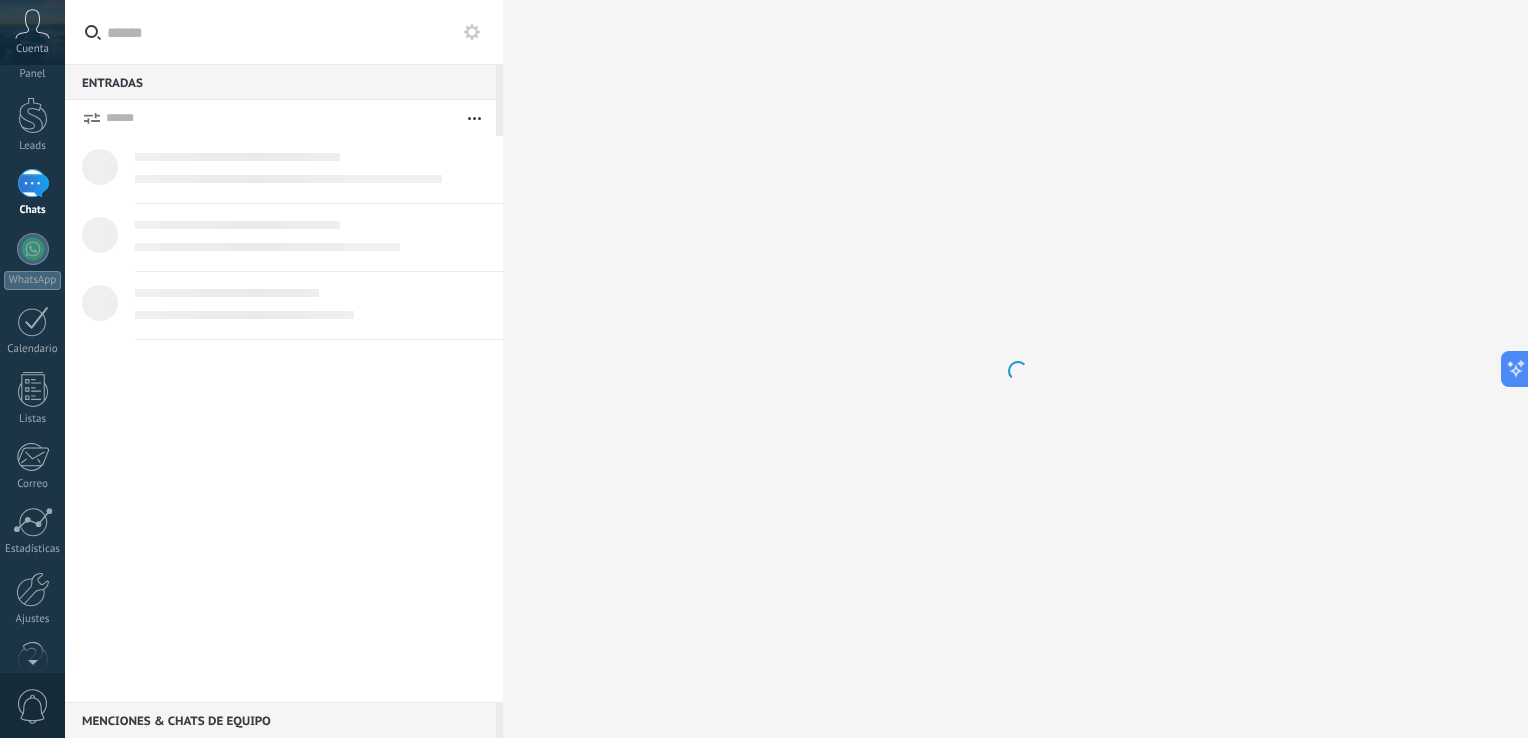 scroll, scrollTop: 0, scrollLeft: 0, axis: both 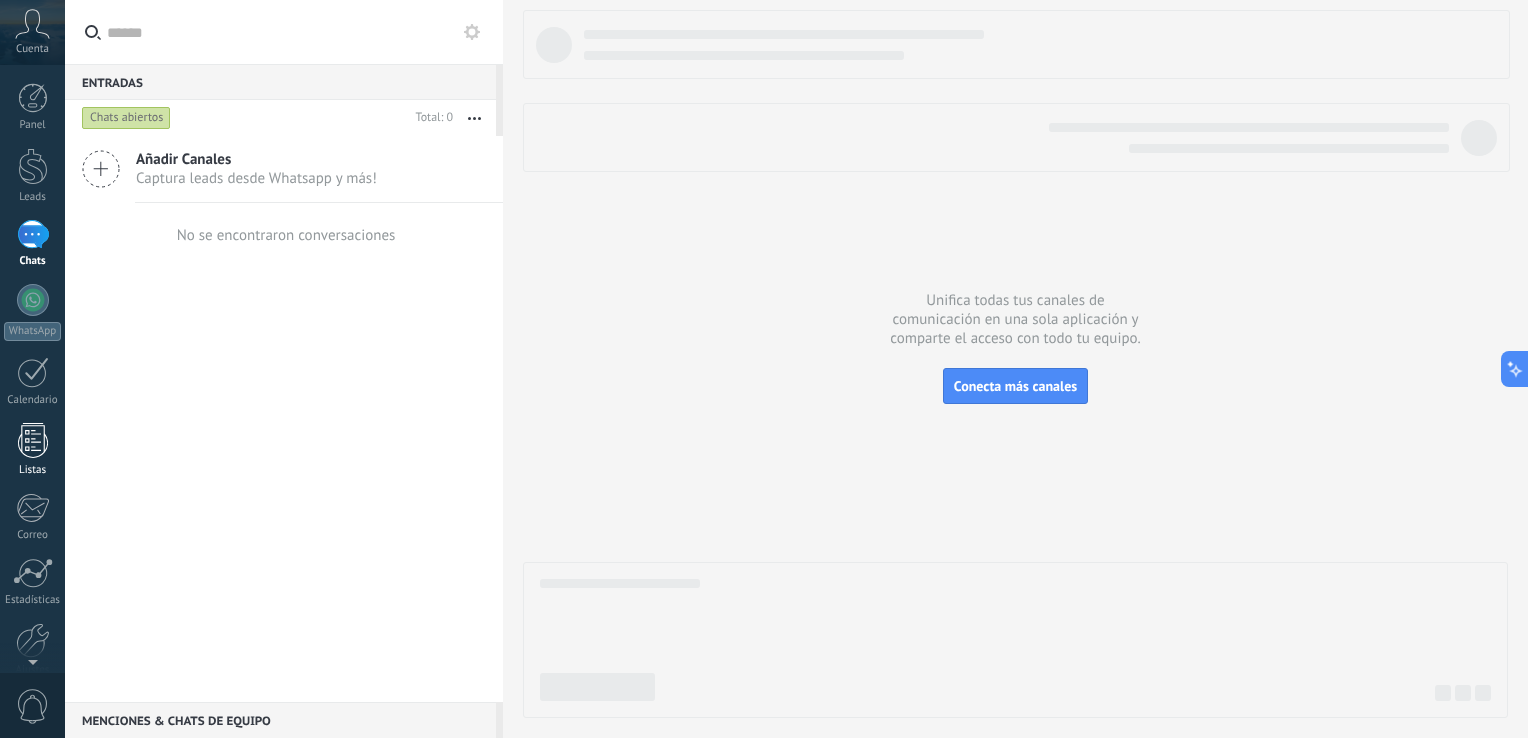 click at bounding box center [33, 440] 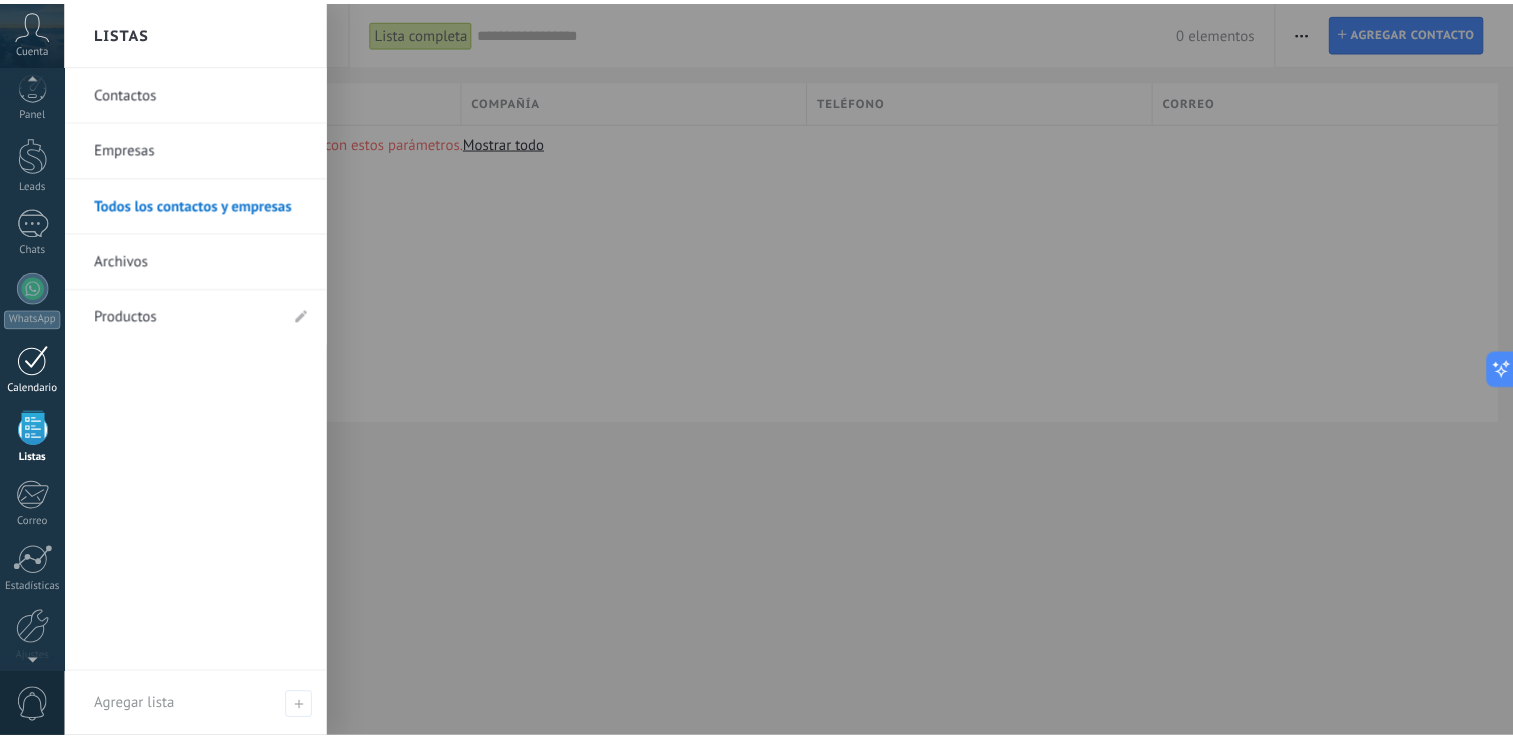 scroll, scrollTop: 0, scrollLeft: 0, axis: both 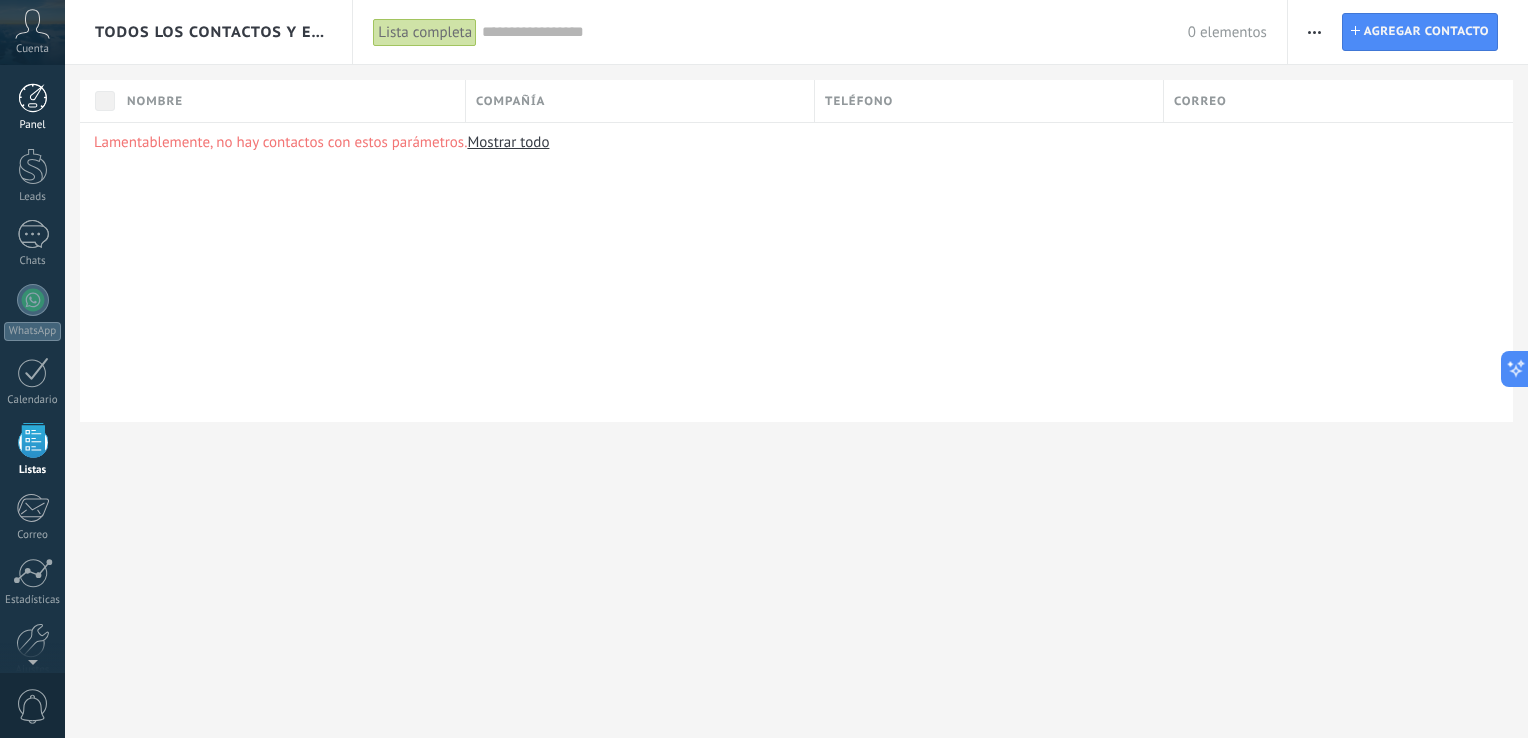 click at bounding box center (33, 98) 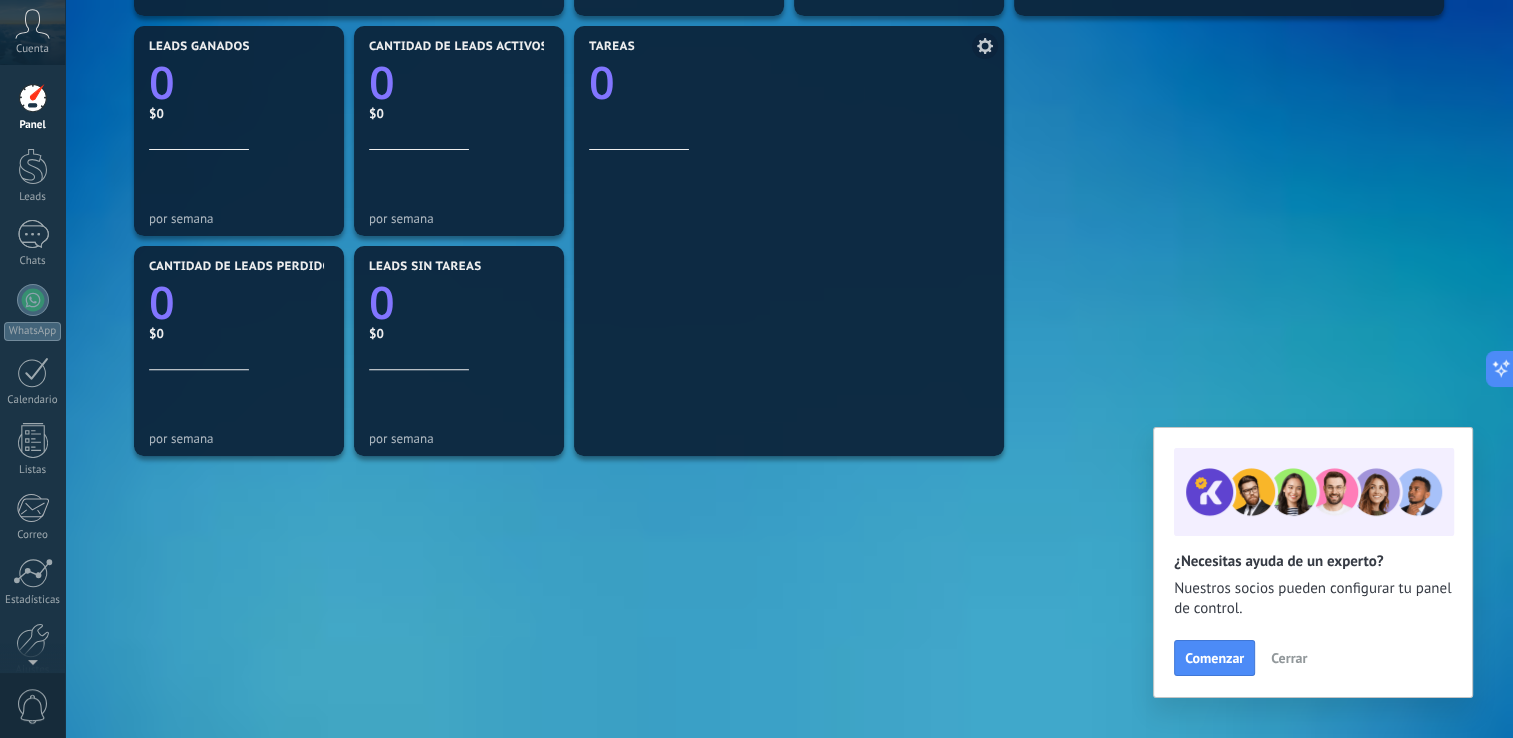 scroll, scrollTop: 676, scrollLeft: 0, axis: vertical 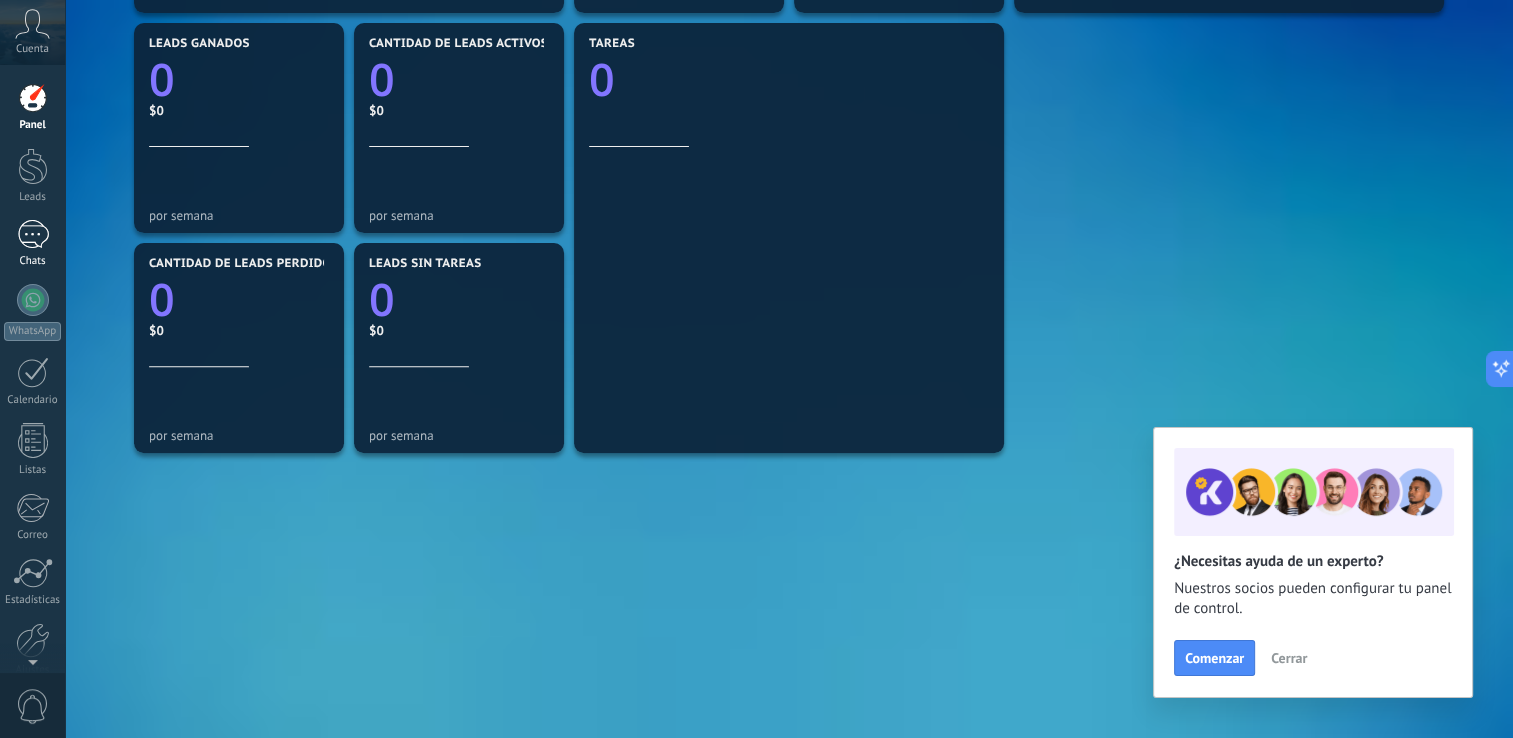 click at bounding box center [33, 234] 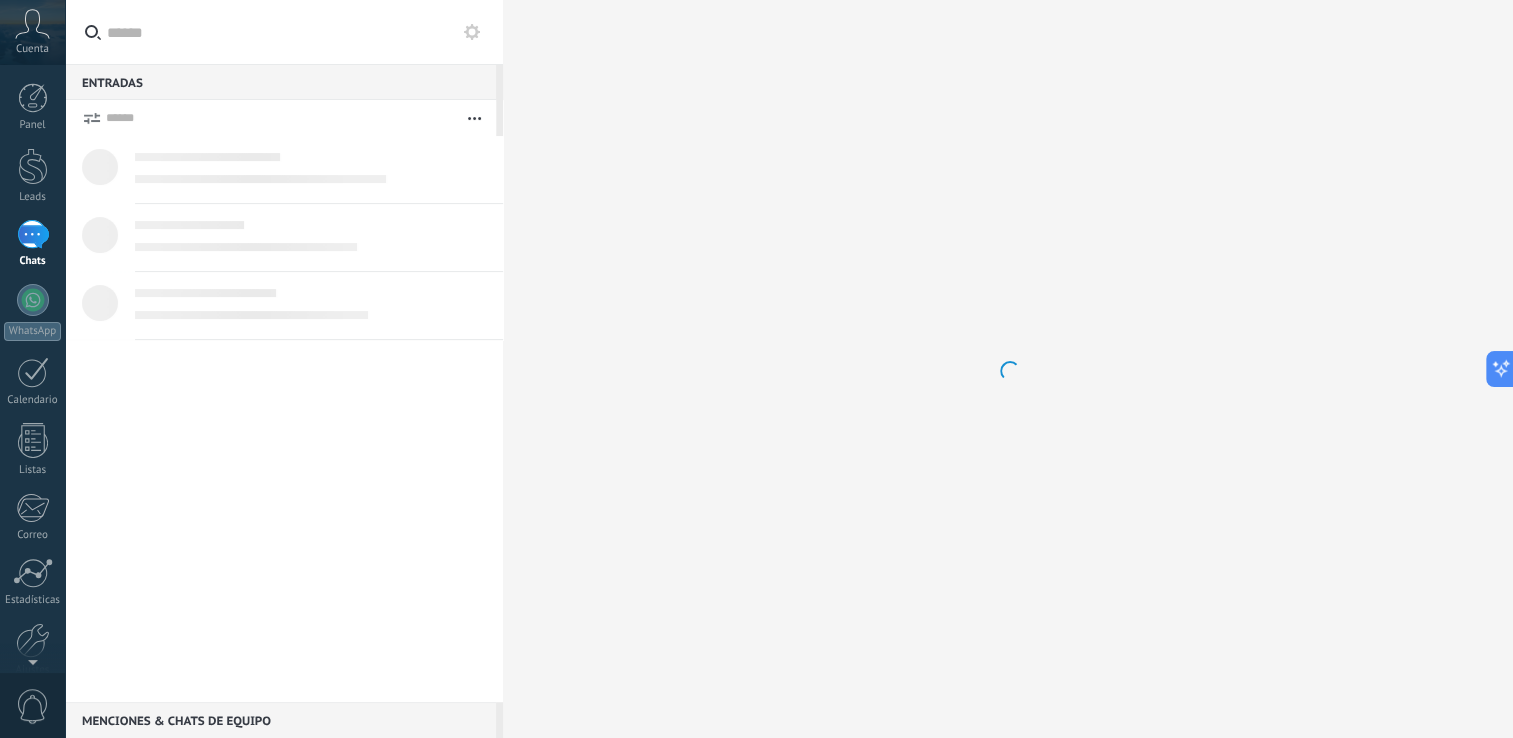 scroll, scrollTop: 0, scrollLeft: 0, axis: both 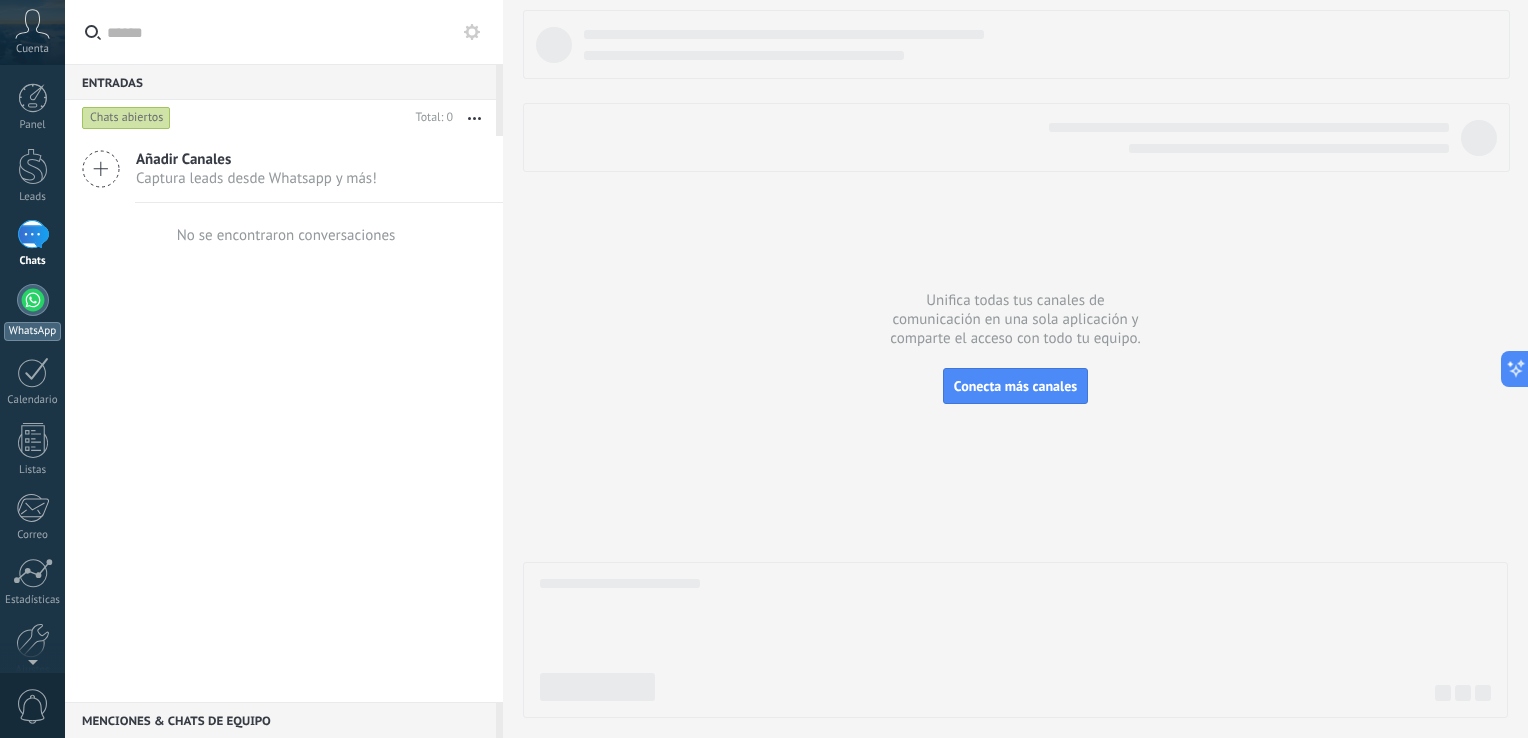 click at bounding box center (33, 300) 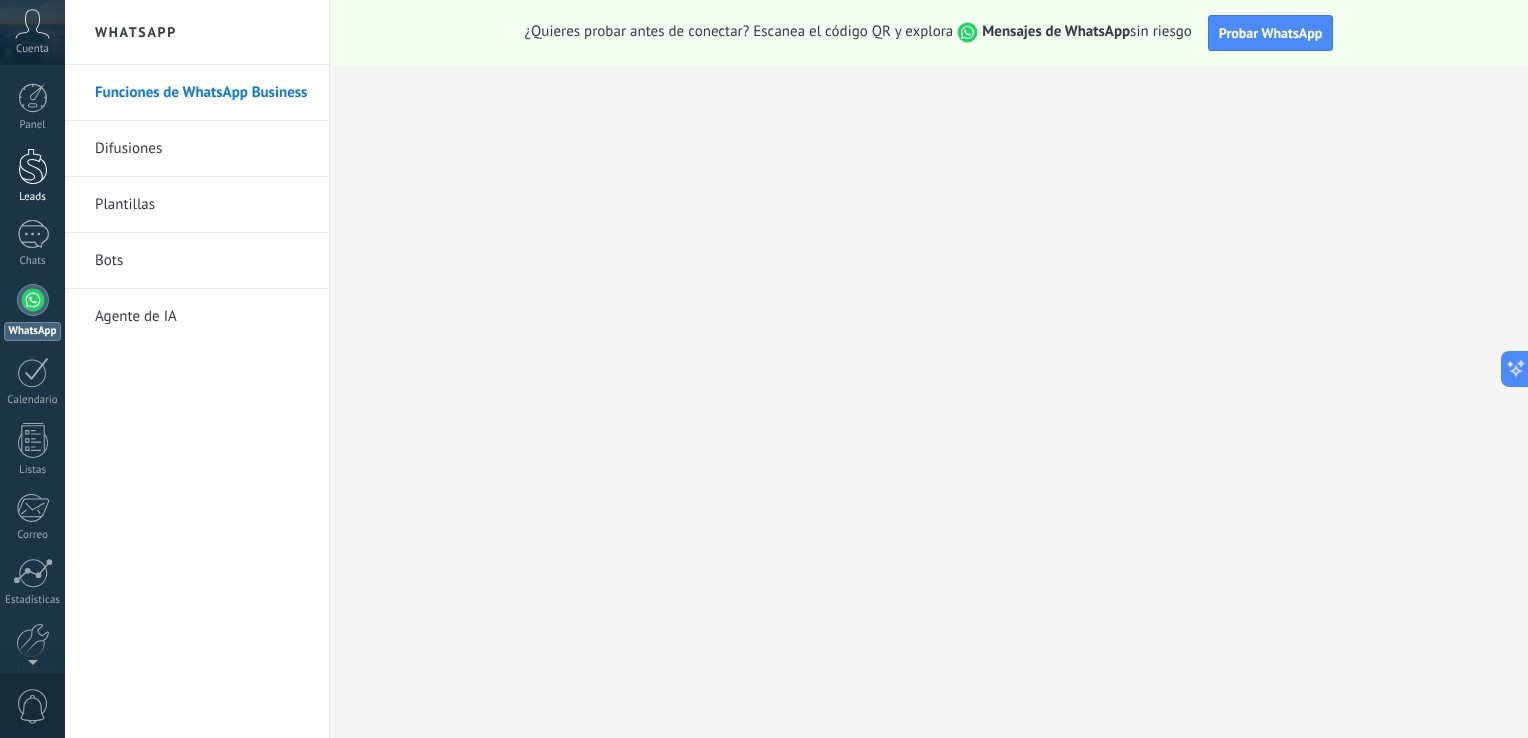 click at bounding box center (33, 166) 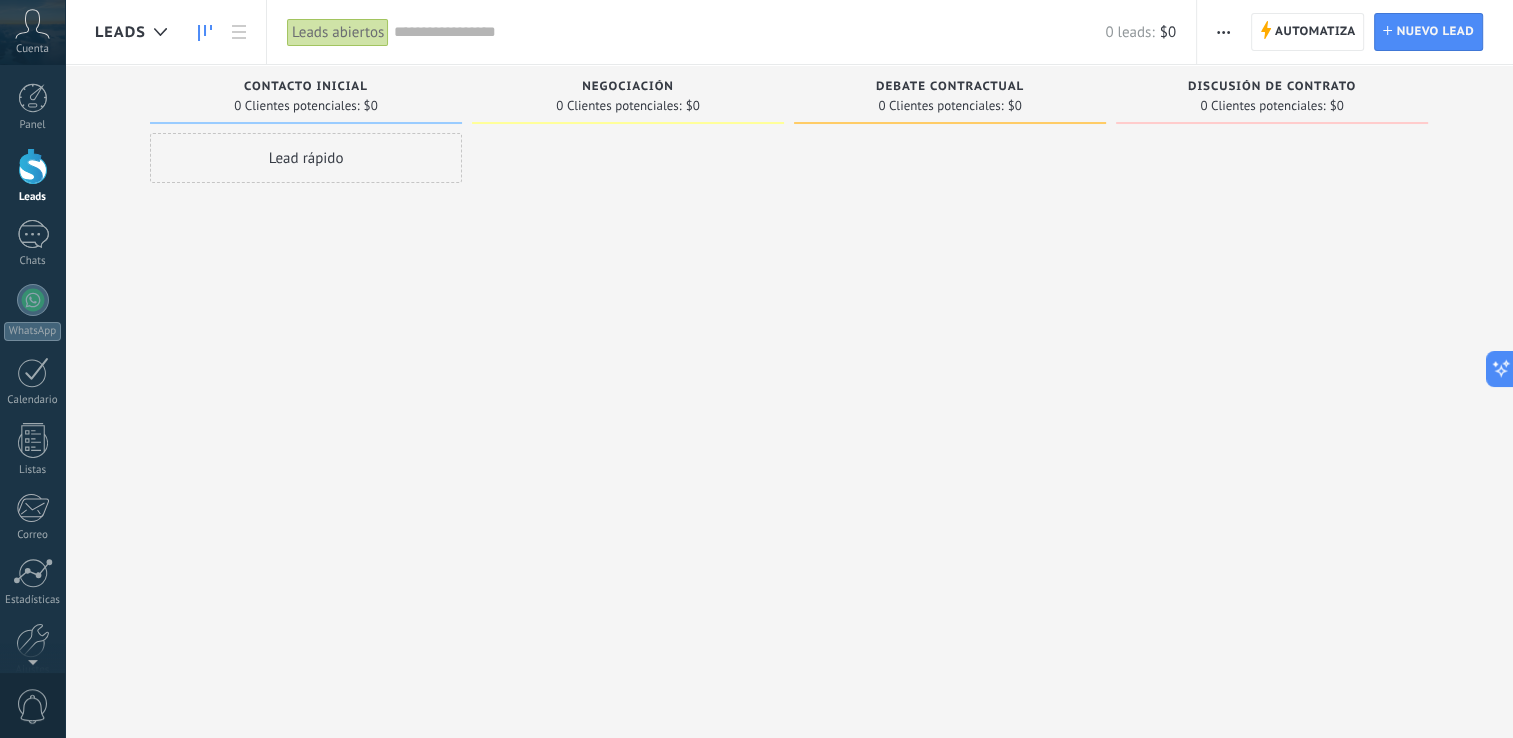 click at bounding box center [1223, 32] 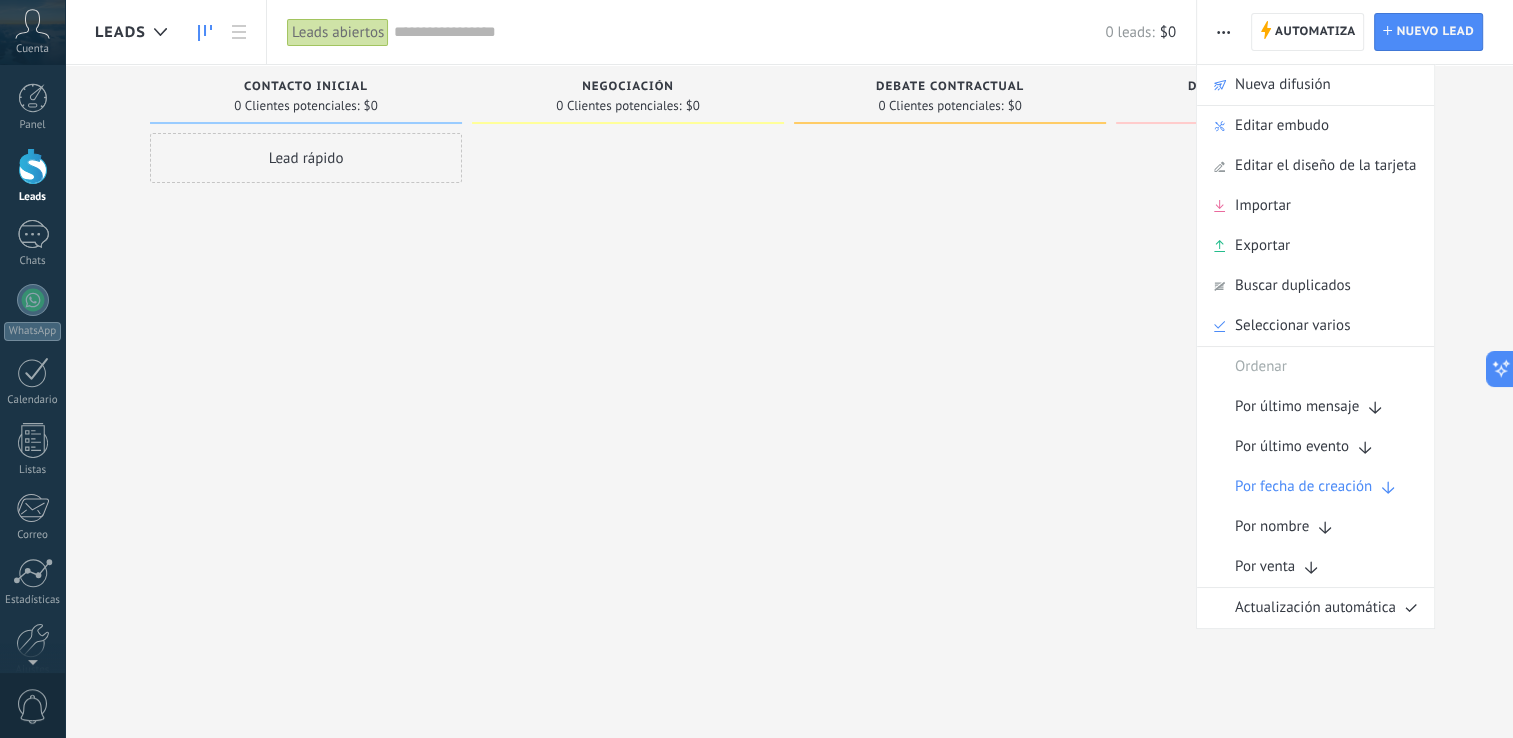 click at bounding box center [950, 371] 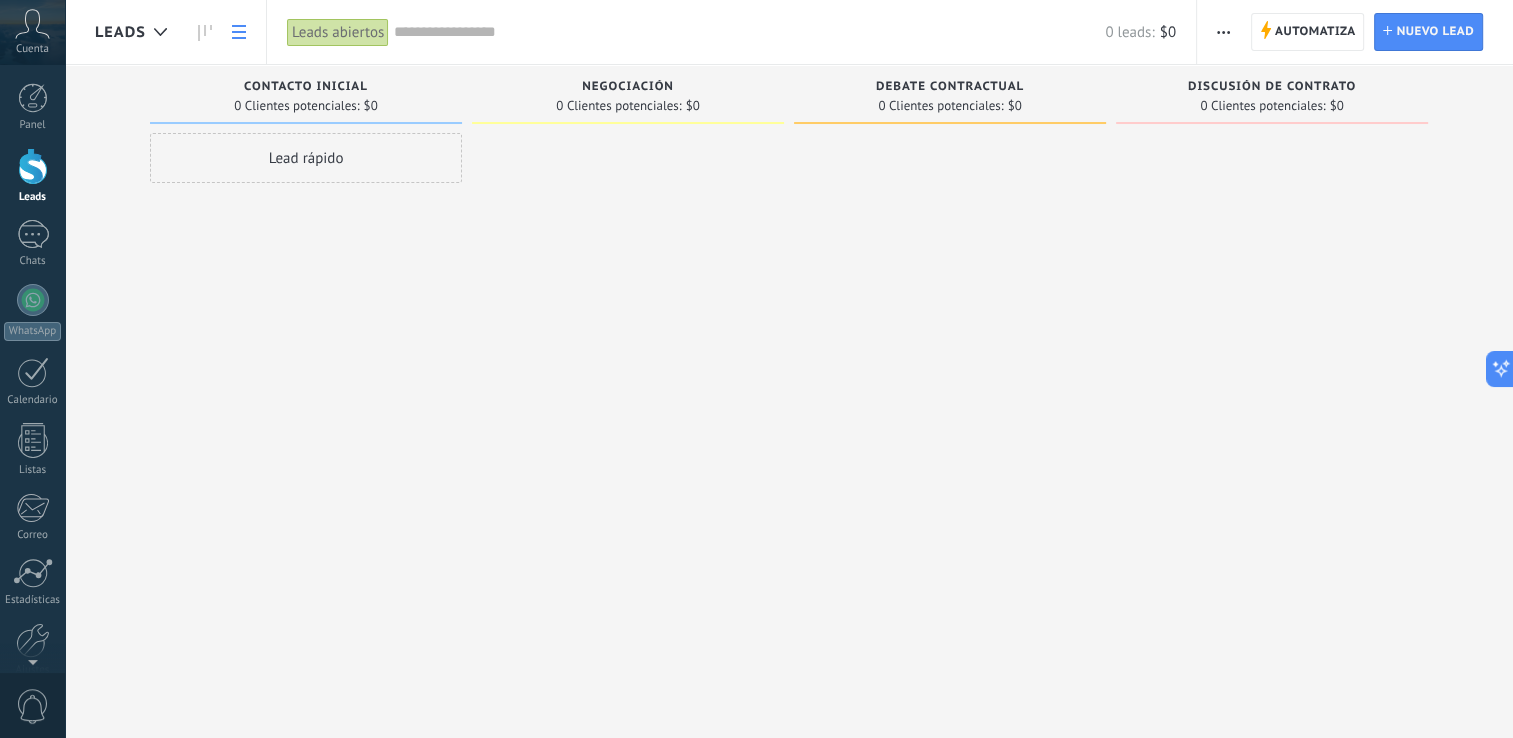 click 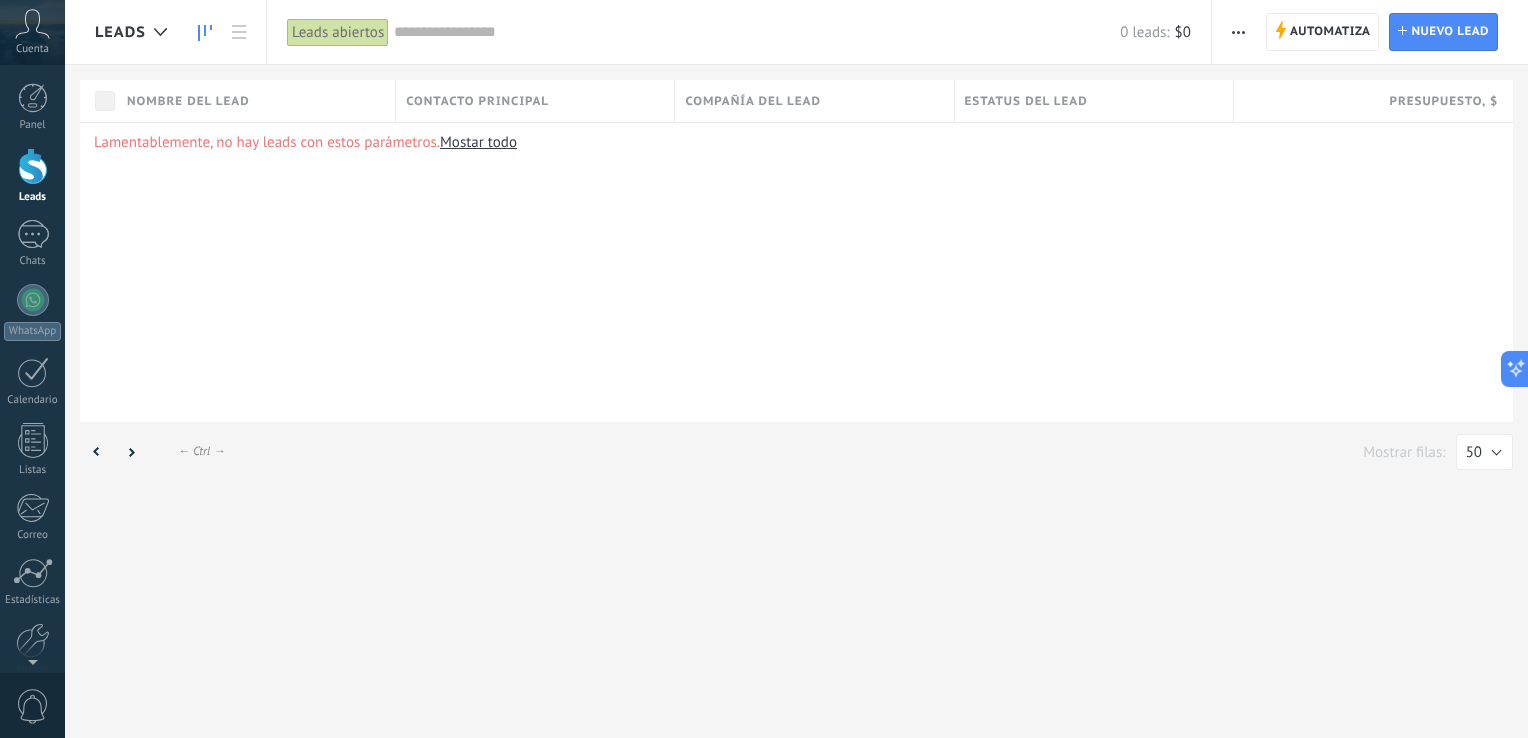 click 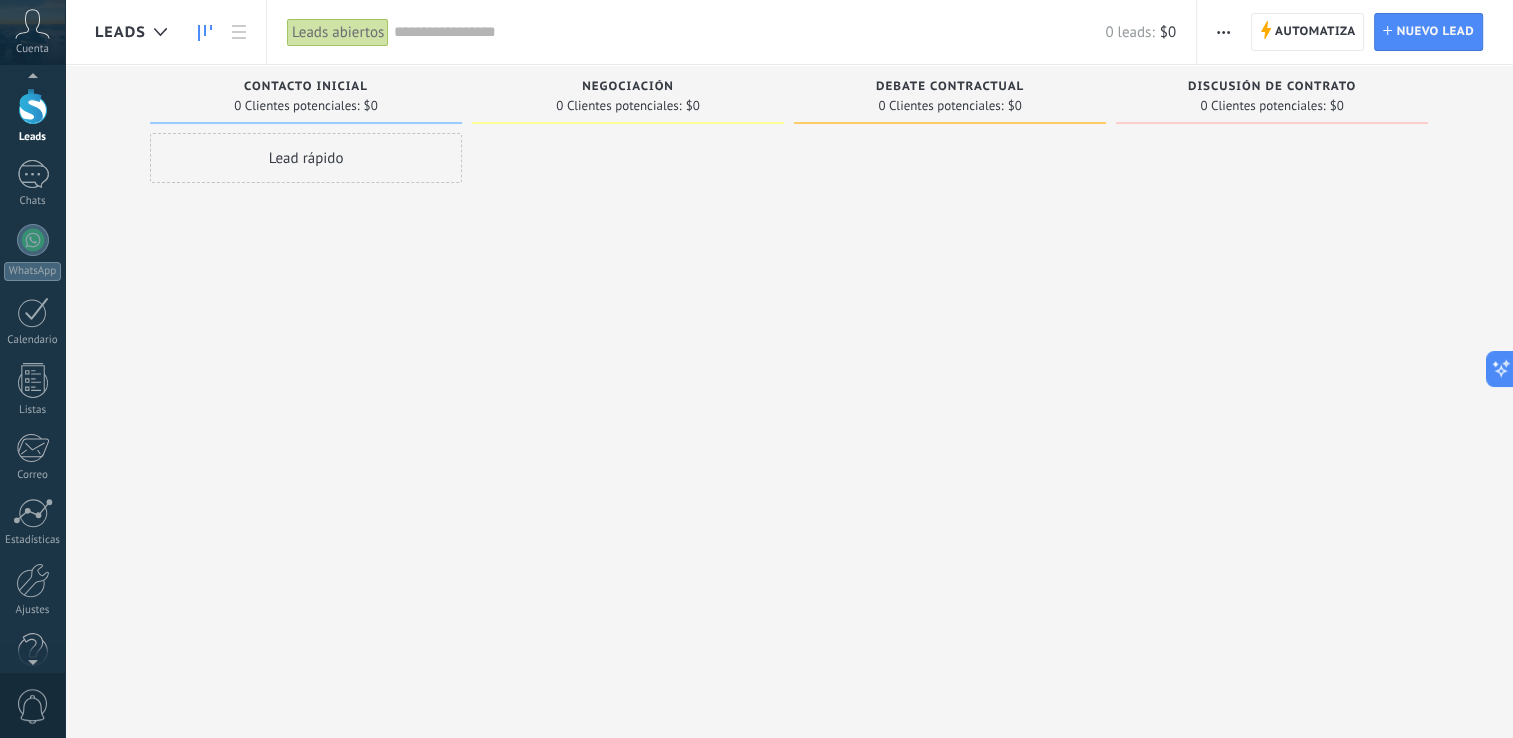 scroll, scrollTop: 92, scrollLeft: 0, axis: vertical 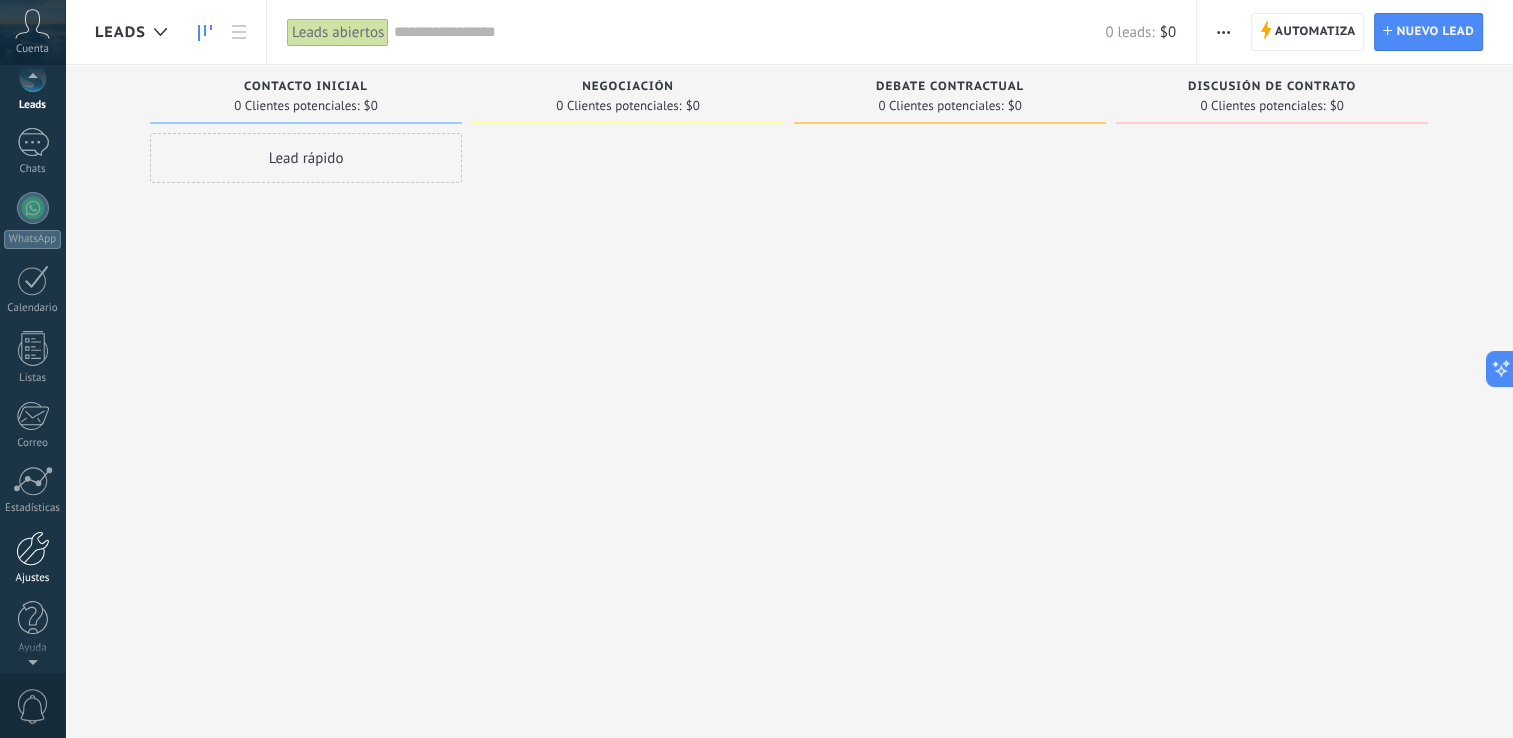 click on "Ajustes" at bounding box center [32, 558] 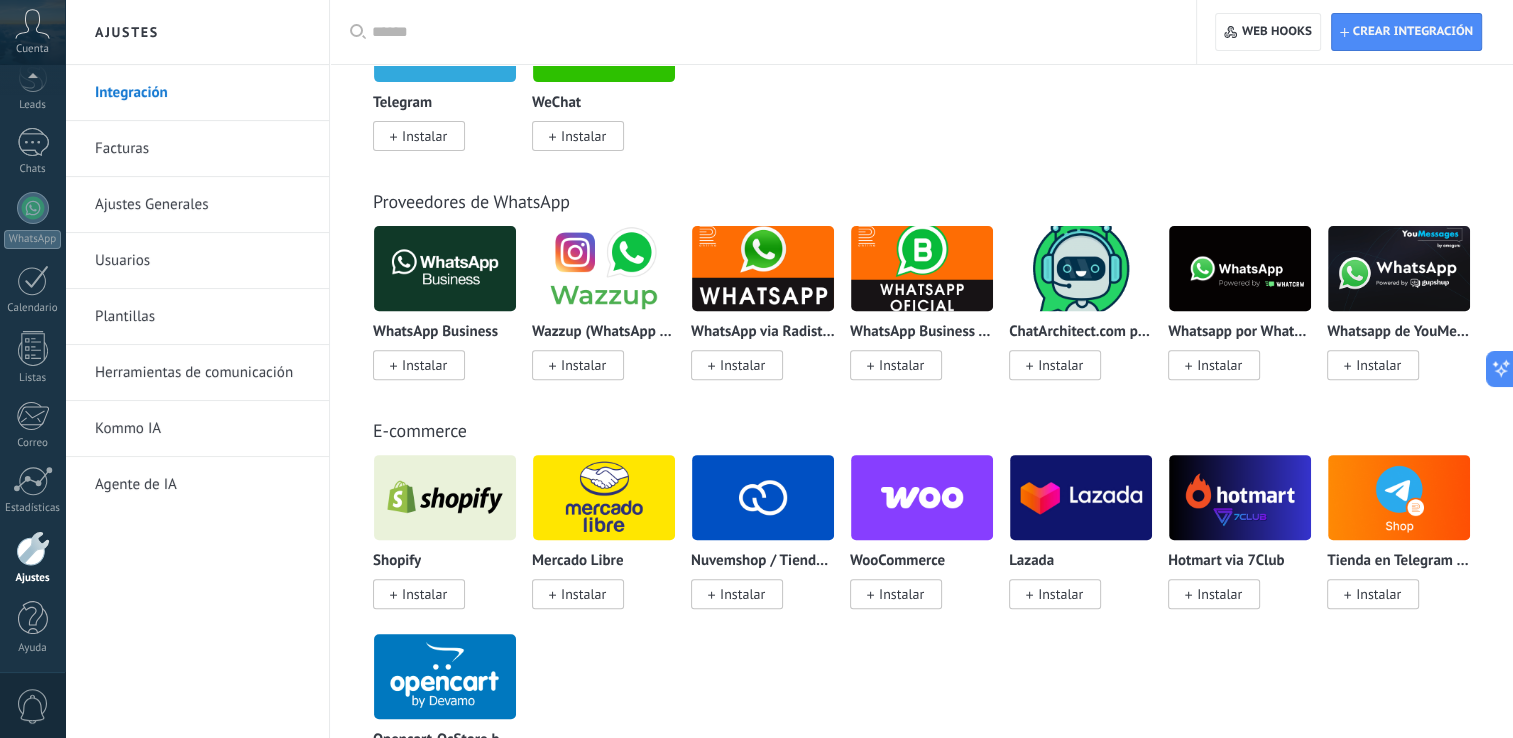 scroll, scrollTop: 700, scrollLeft: 0, axis: vertical 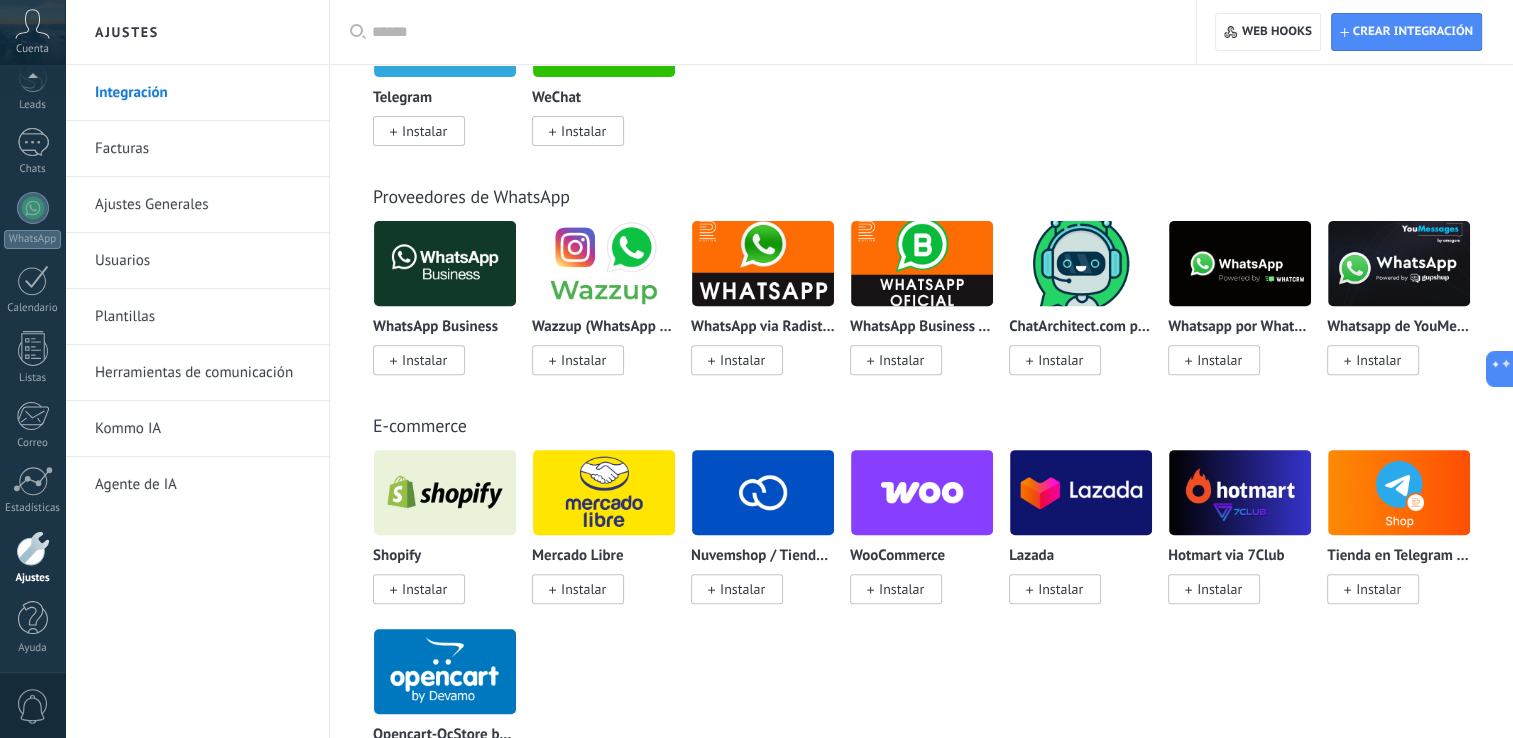 click on "Ajustes Generales" at bounding box center [202, 205] 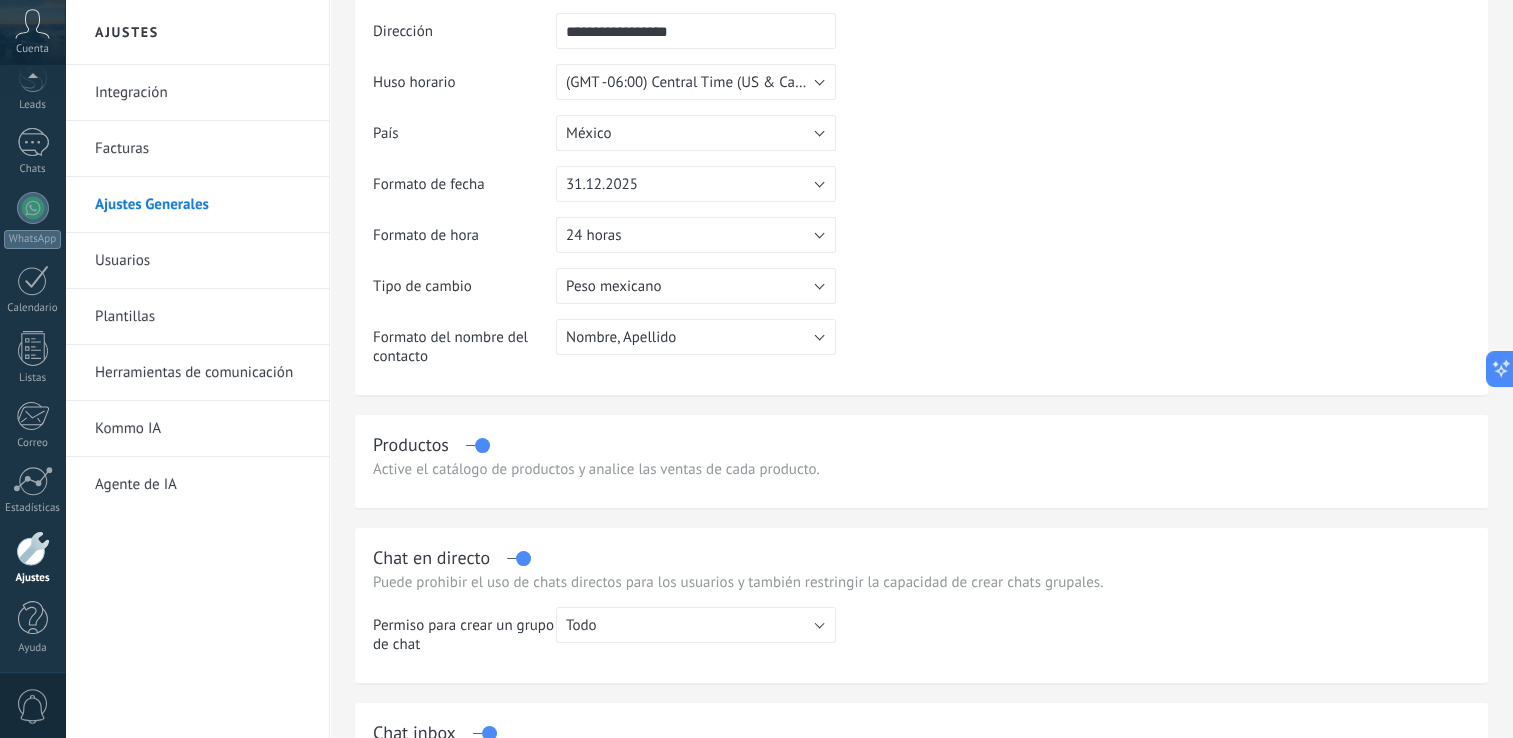 scroll, scrollTop: 300, scrollLeft: 0, axis: vertical 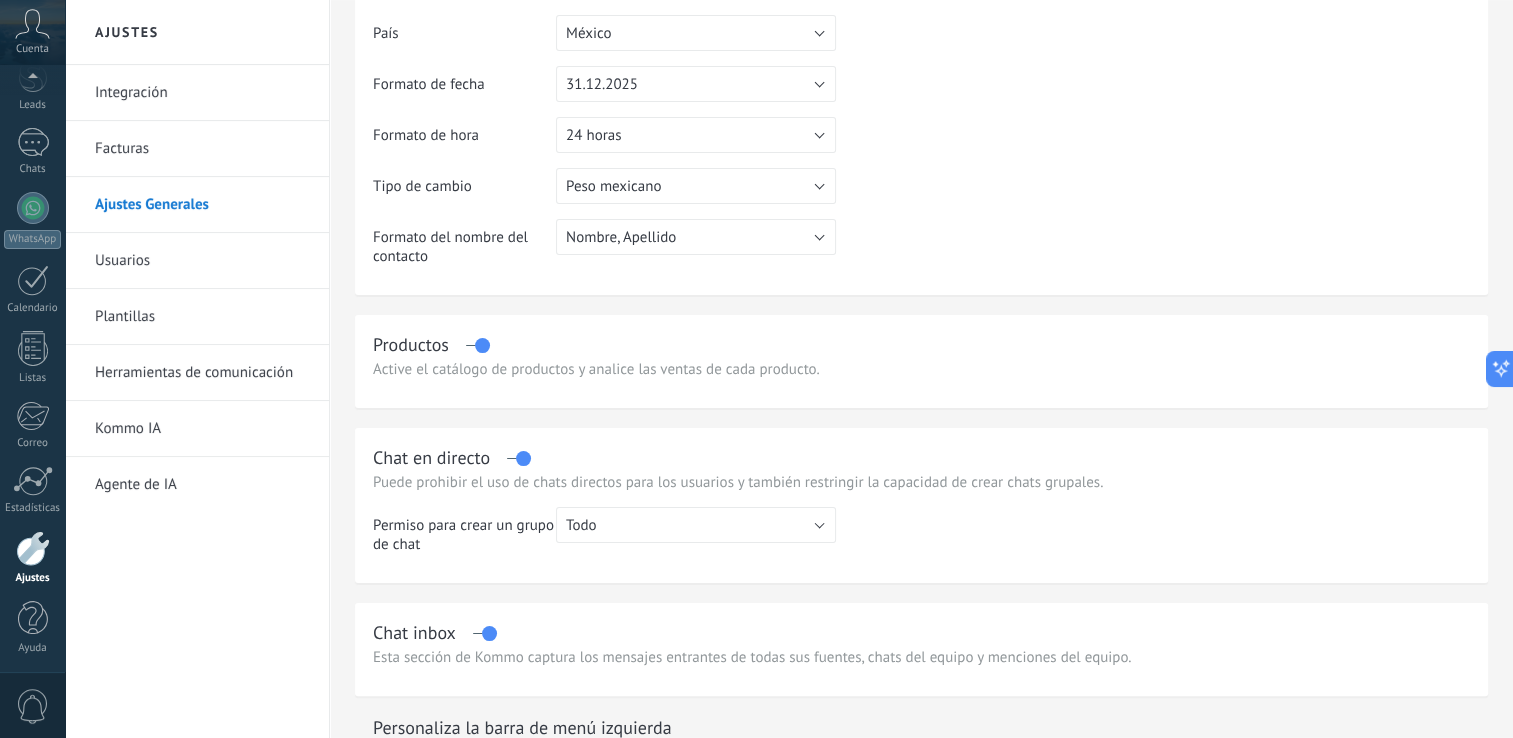 click on "Usuarios" at bounding box center [202, 261] 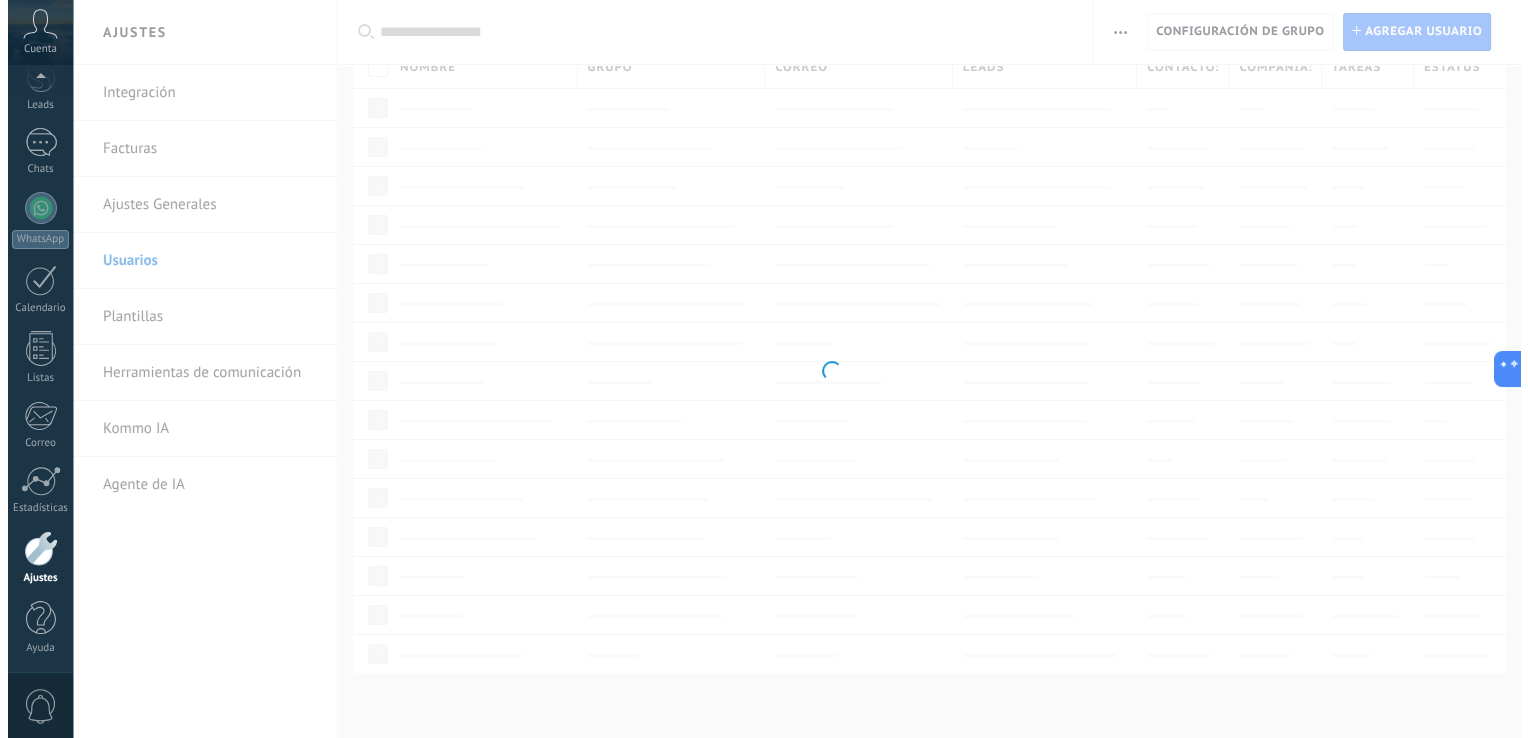 scroll, scrollTop: 0, scrollLeft: 0, axis: both 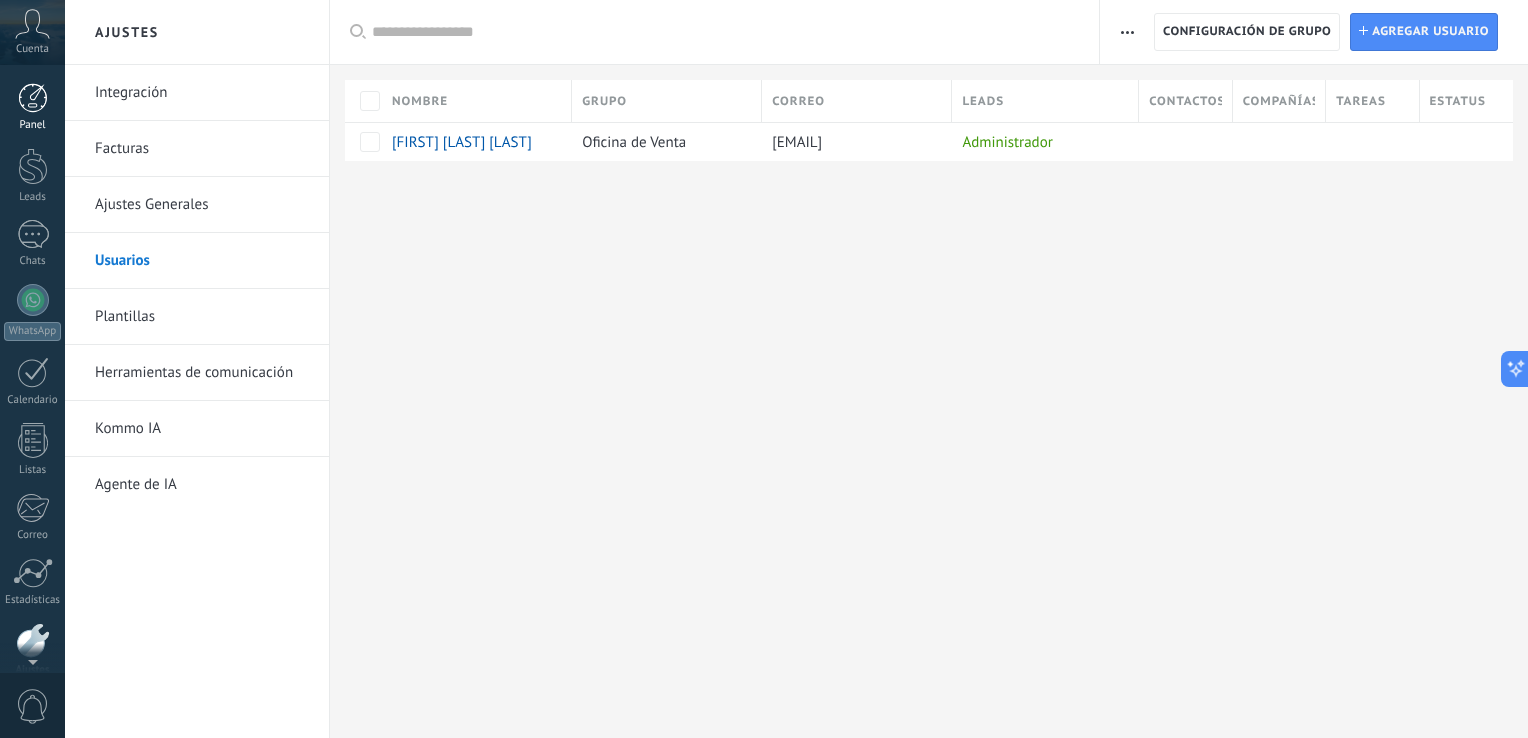 click at bounding box center [33, 98] 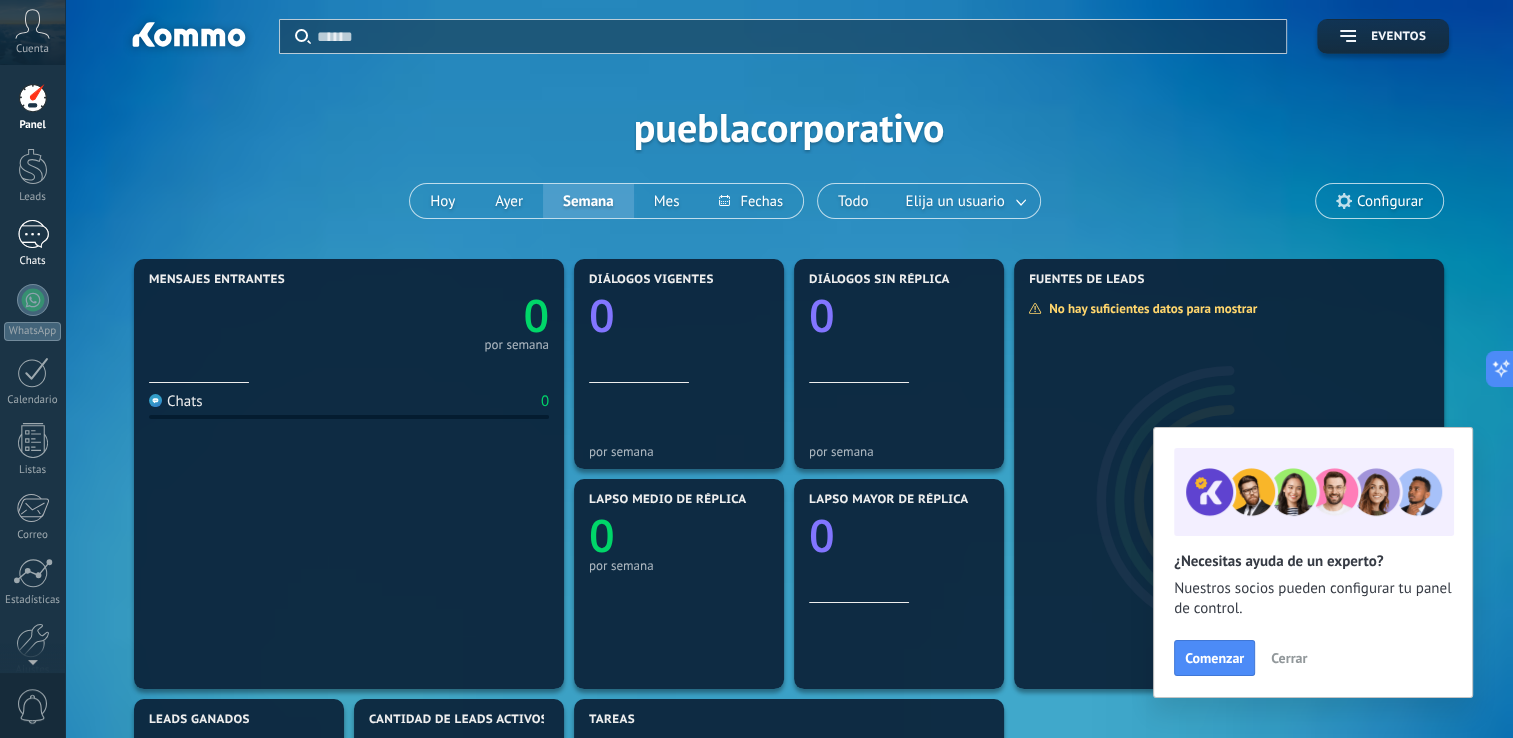 click at bounding box center (33, 234) 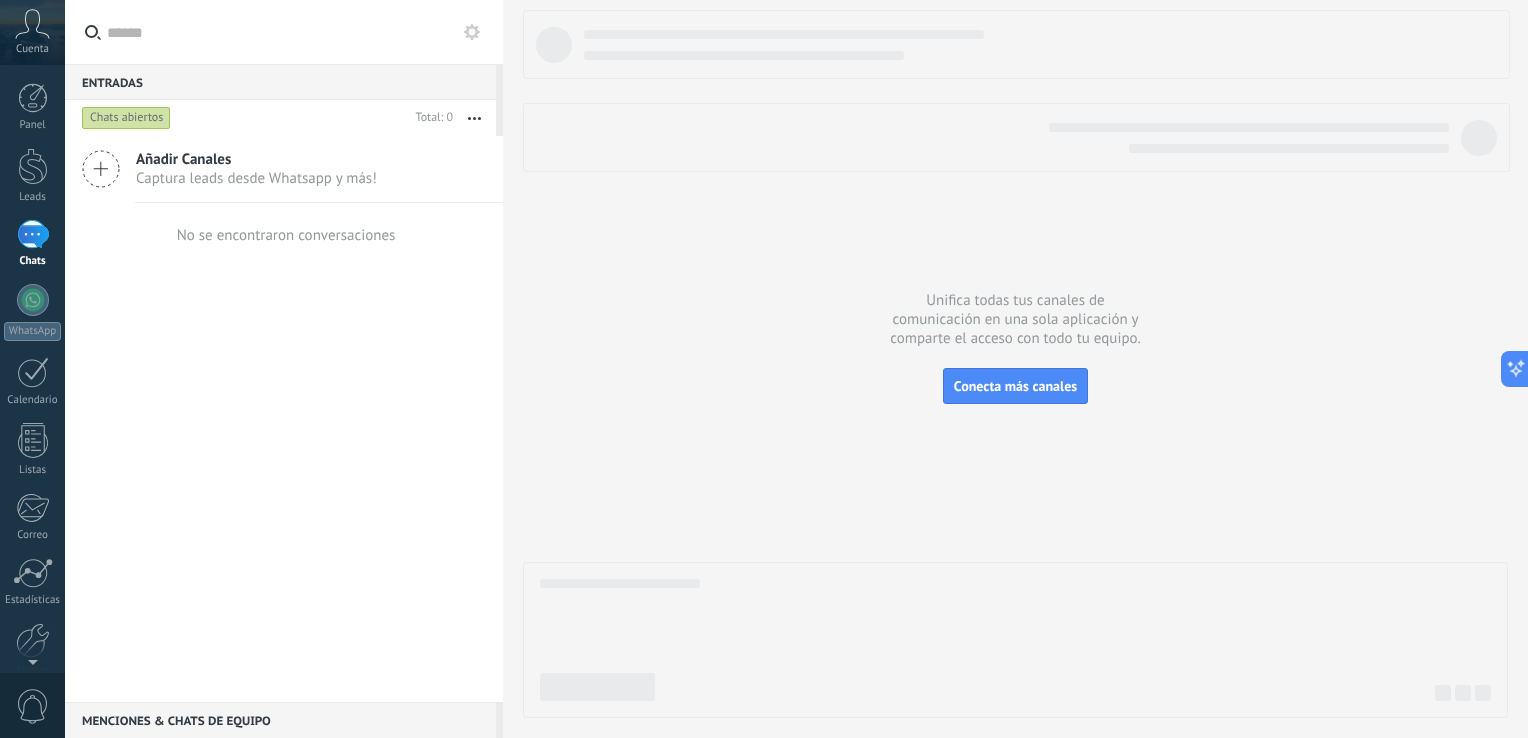 click at bounding box center (33, 234) 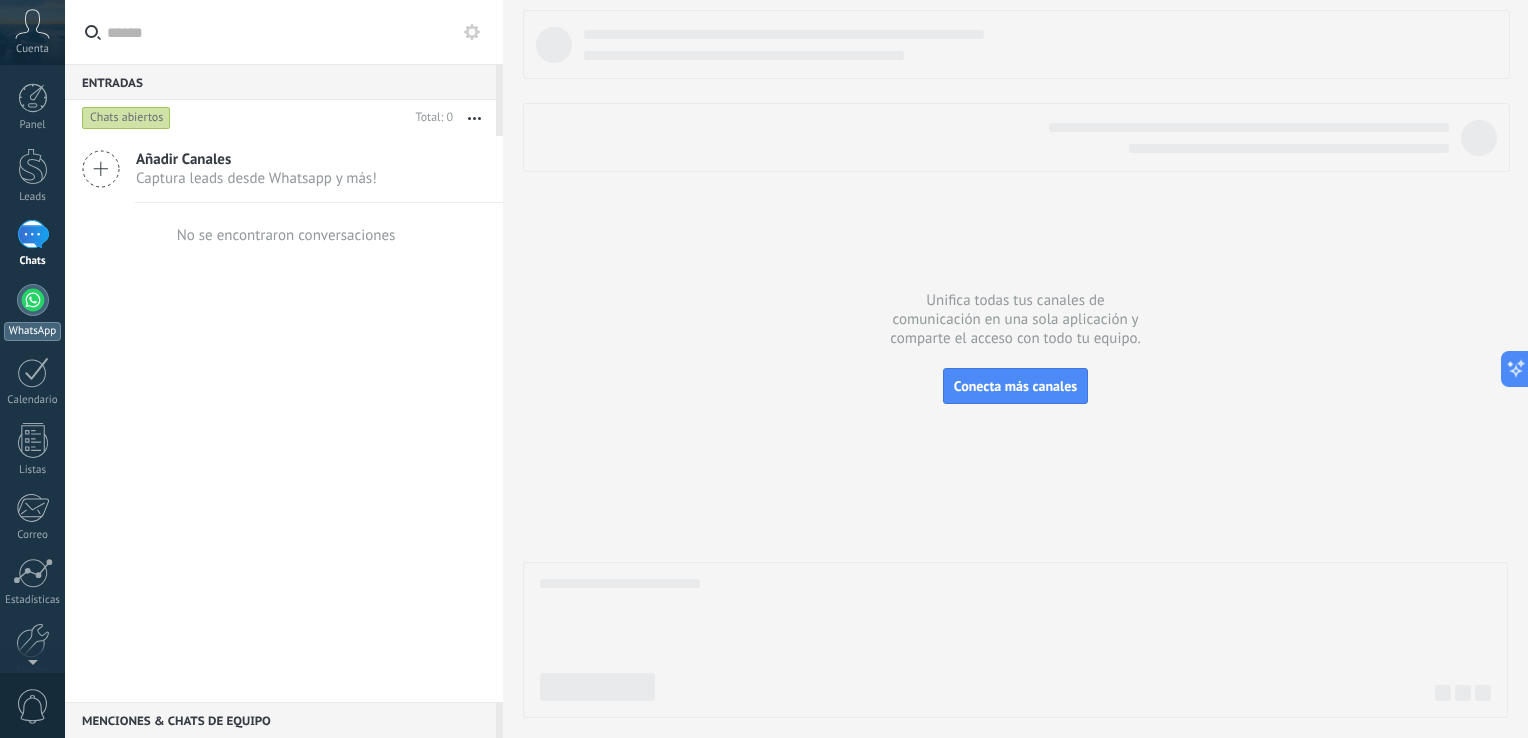 click at bounding box center [33, 300] 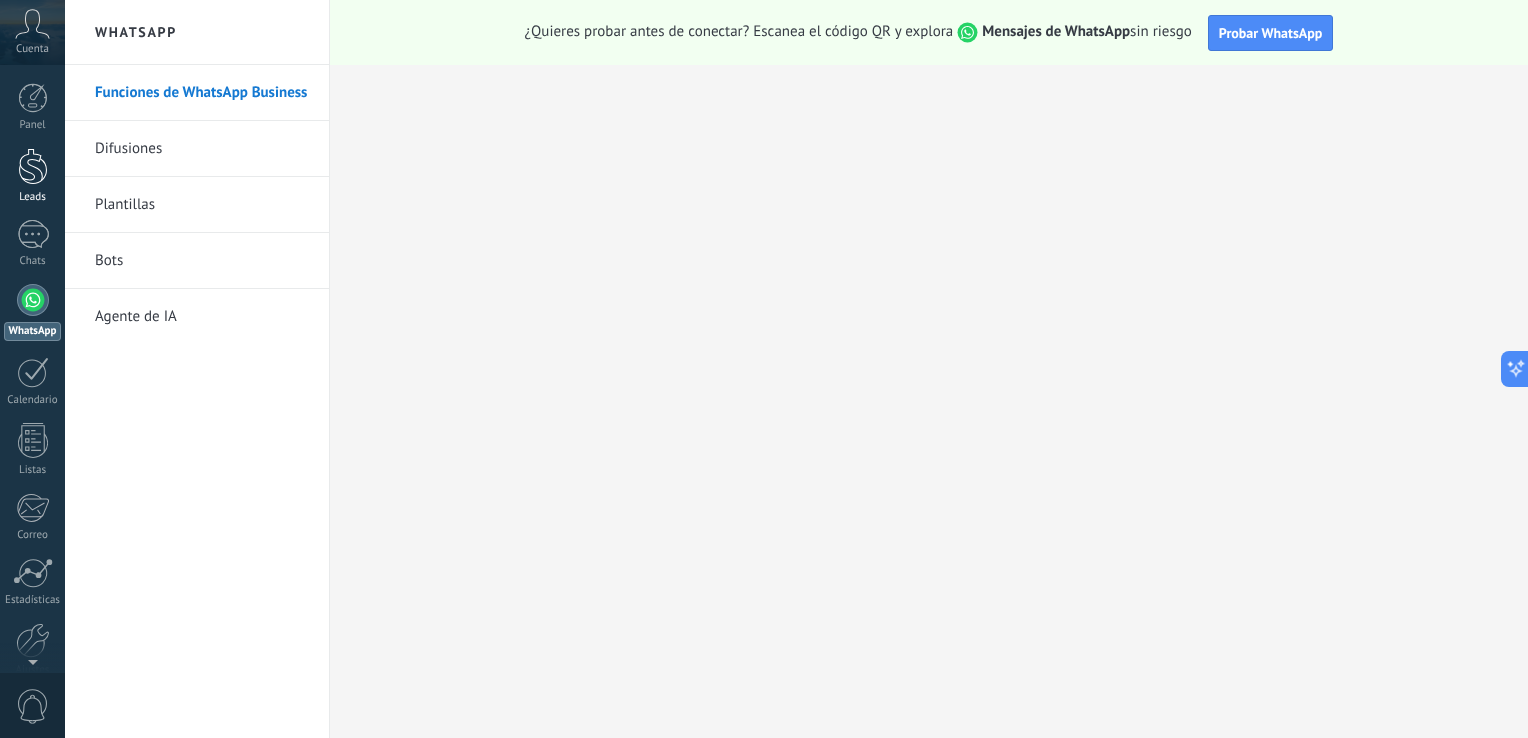 click at bounding box center [33, 166] 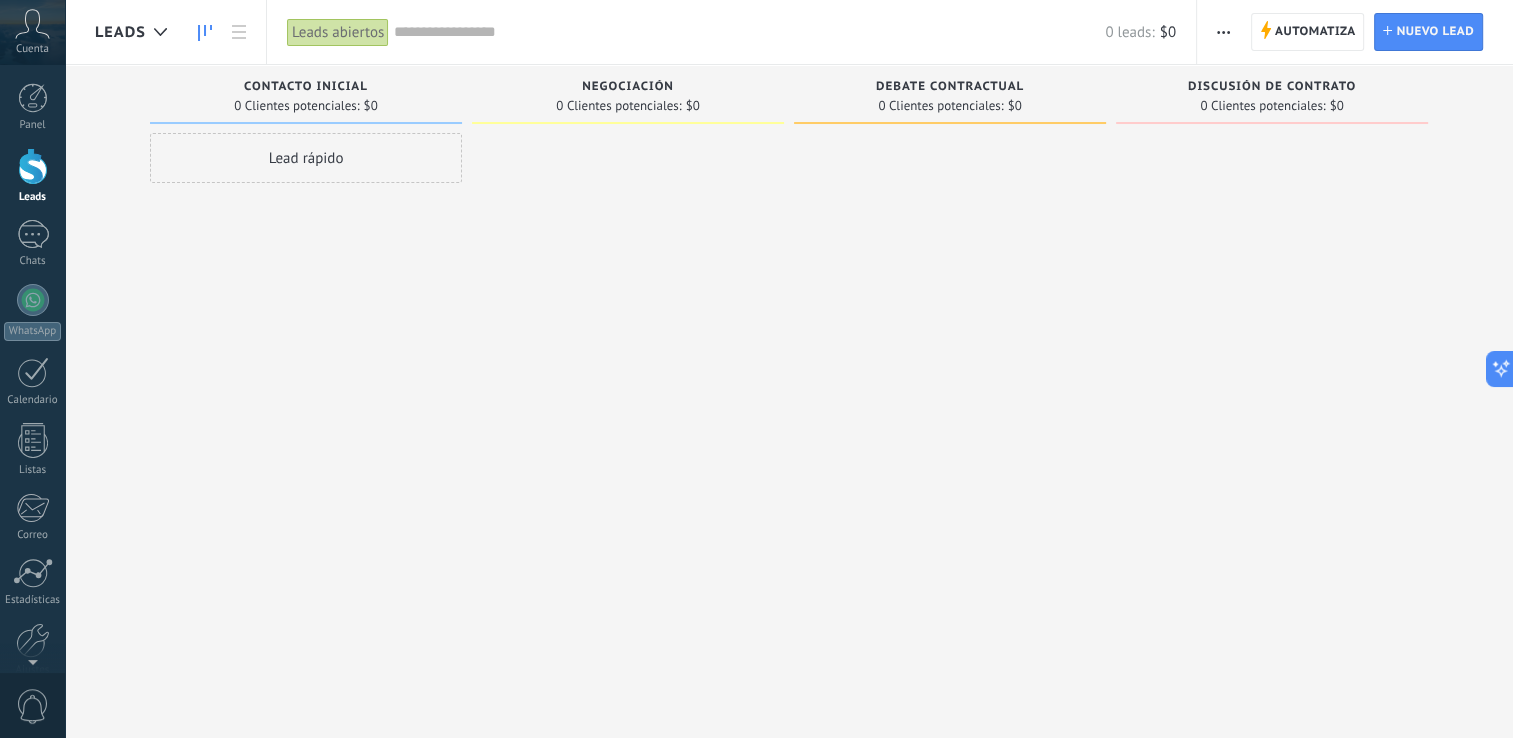 drag, startPoint x: 402, startPoint y: 106, endPoint x: 967, endPoint y: 302, distance: 598.03094 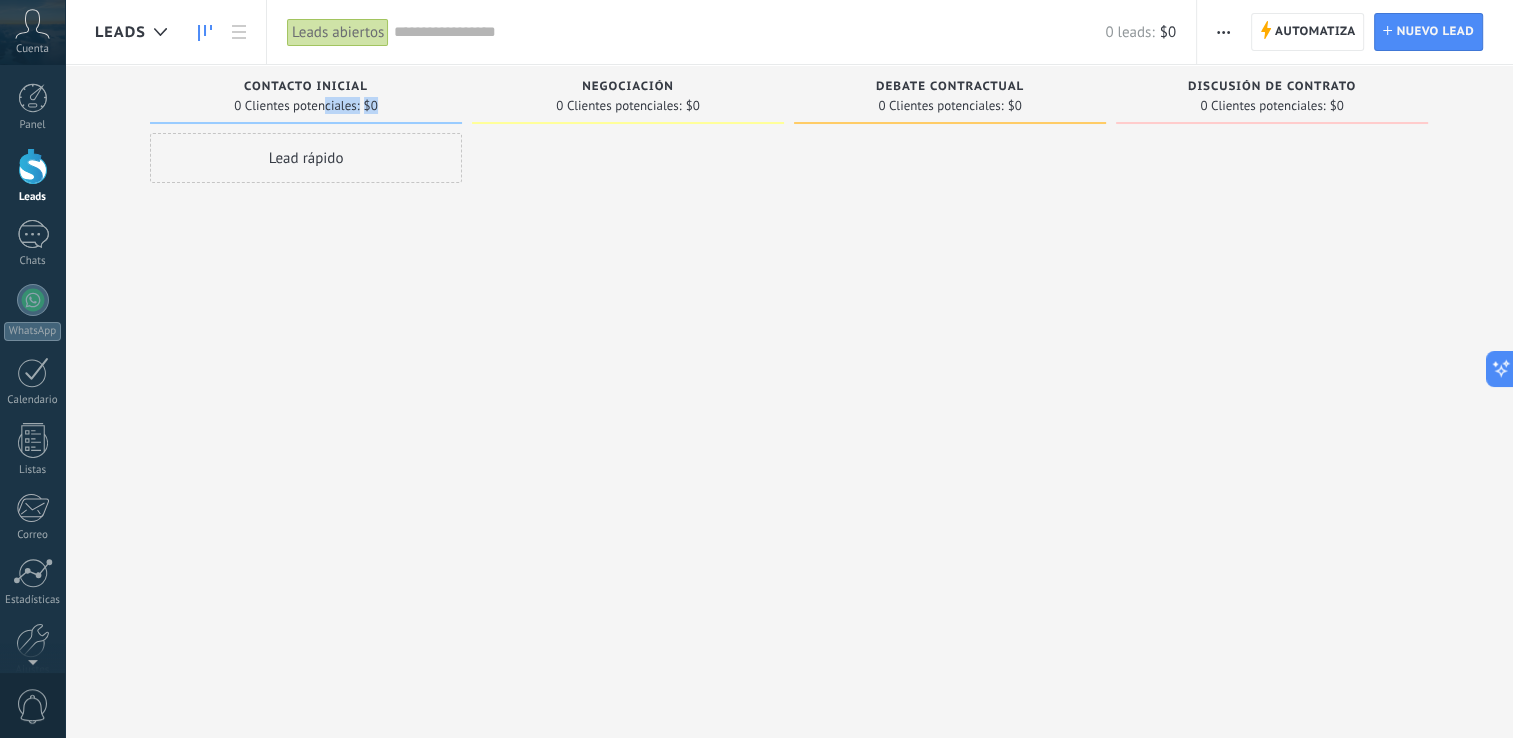 drag, startPoint x: 324, startPoint y: 98, endPoint x: 444, endPoint y: 114, distance: 121.061966 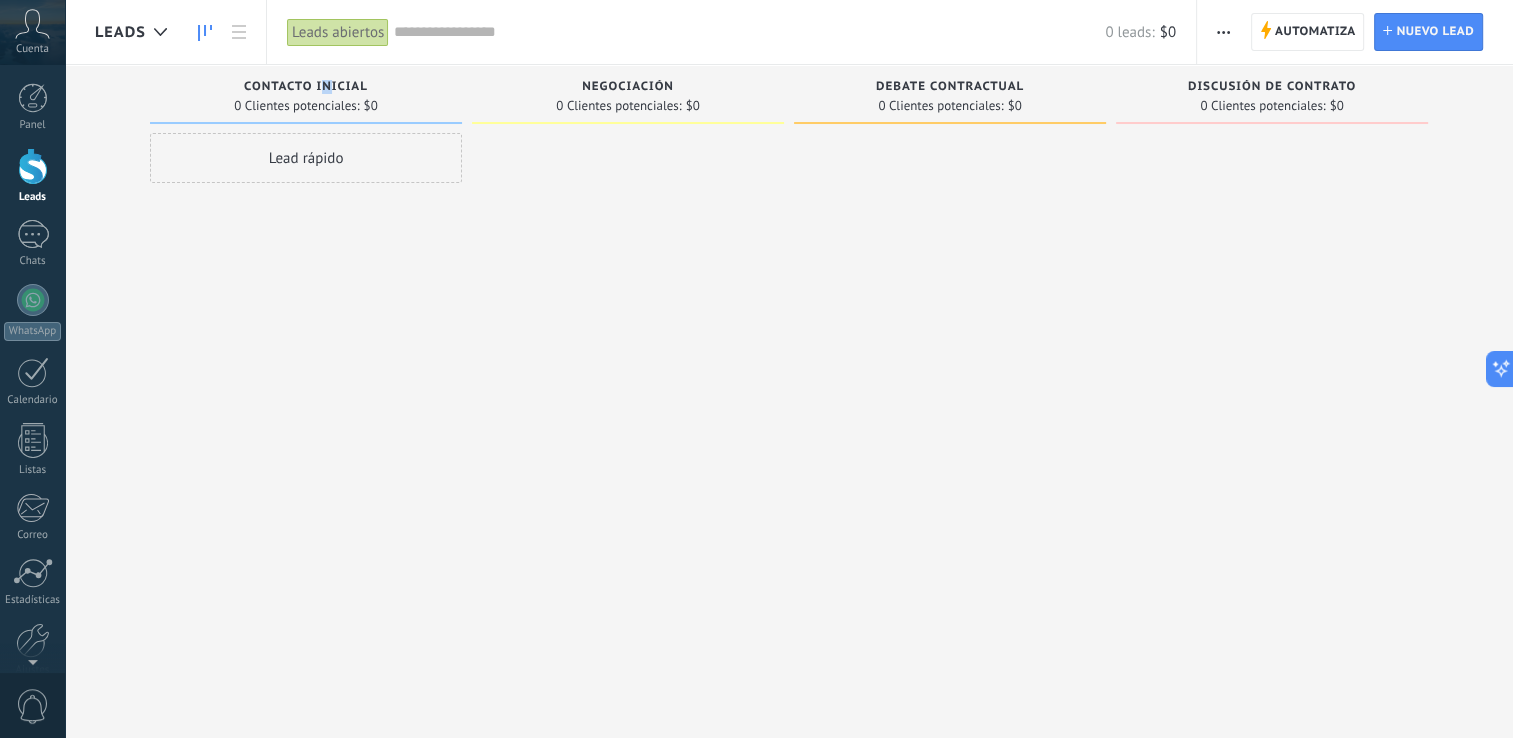drag, startPoint x: 444, startPoint y: 114, endPoint x: 327, endPoint y: 90, distance: 119.43617 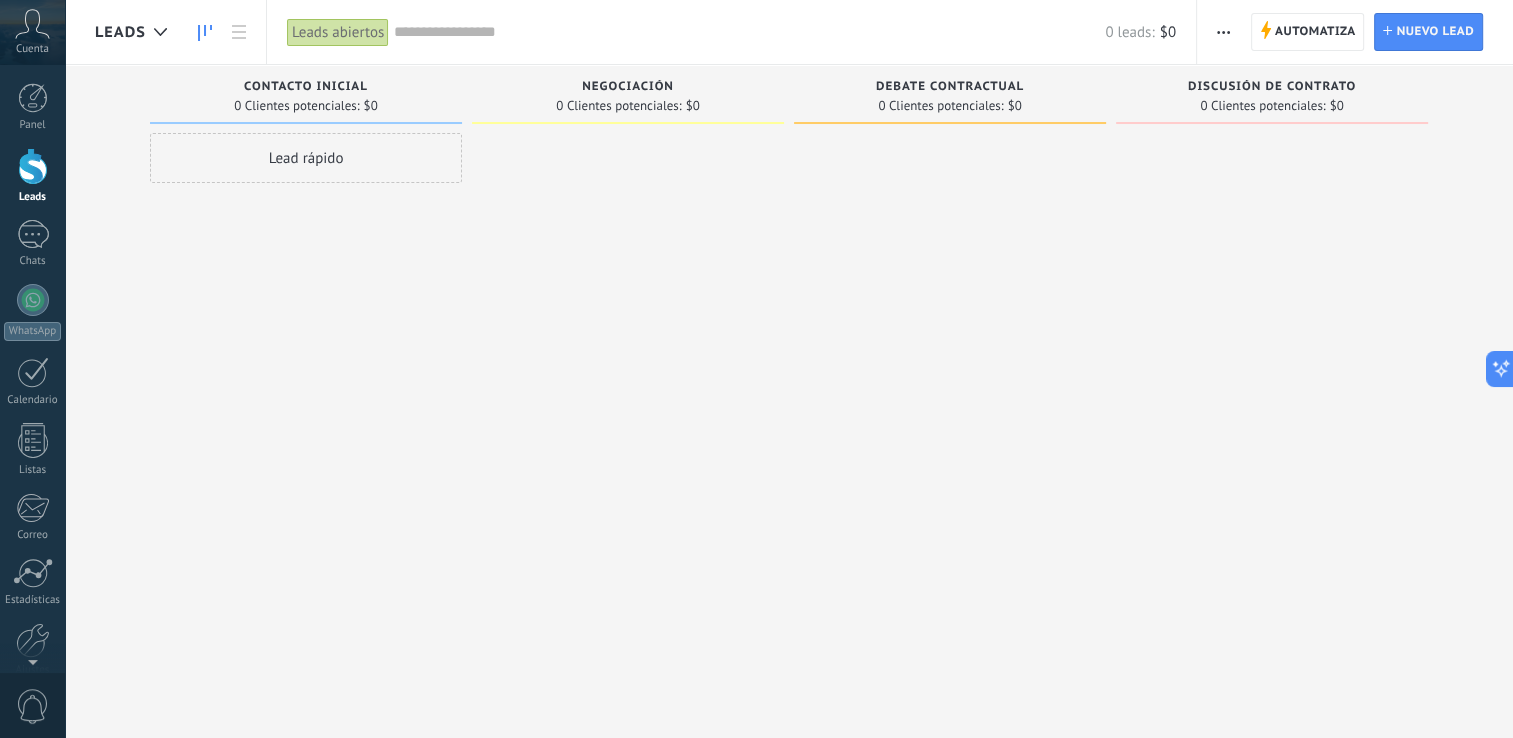 drag, startPoint x: 327, startPoint y: 90, endPoint x: 268, endPoint y: 81, distance: 59.682495 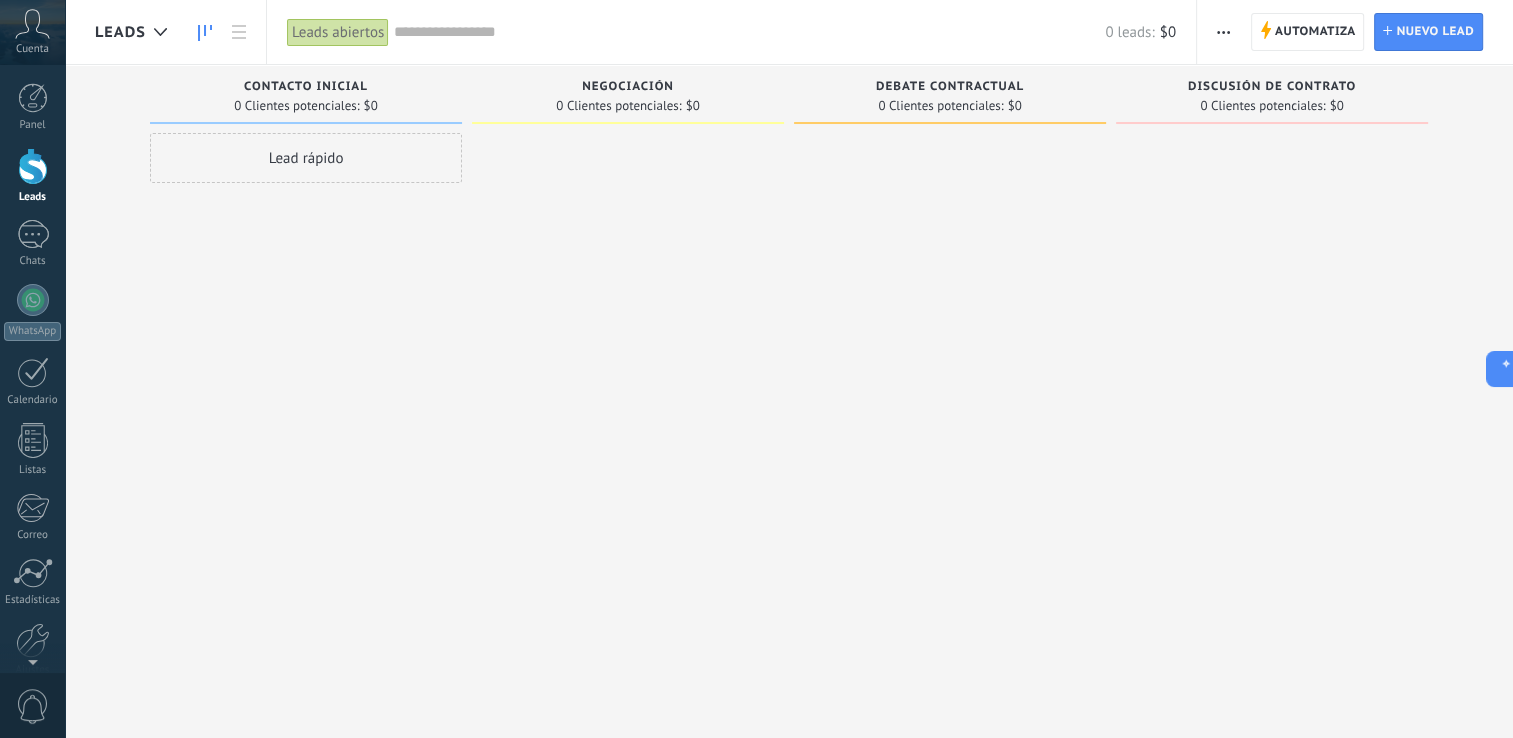 click at bounding box center [950, 371] 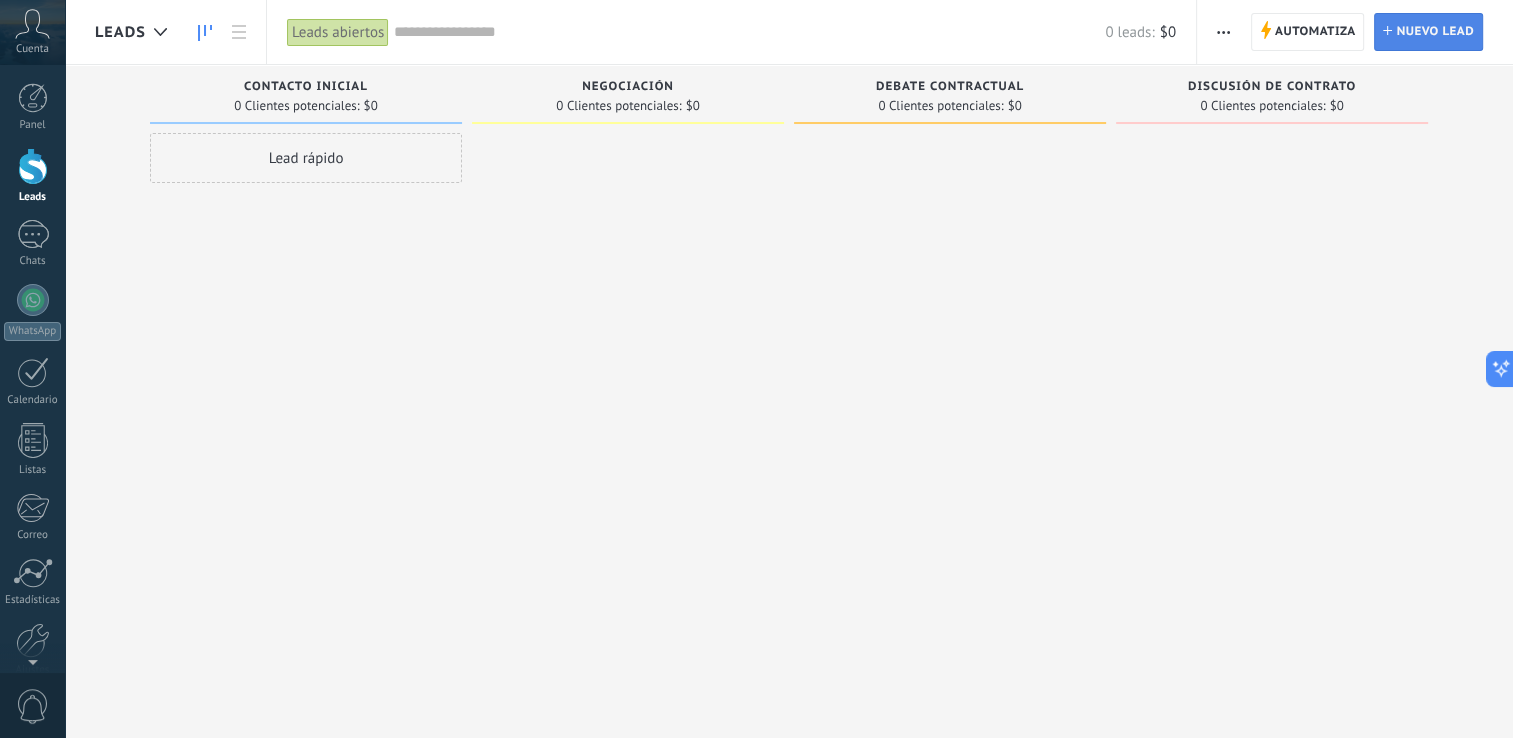 click on "Nuevo lead" at bounding box center (1435, 32) 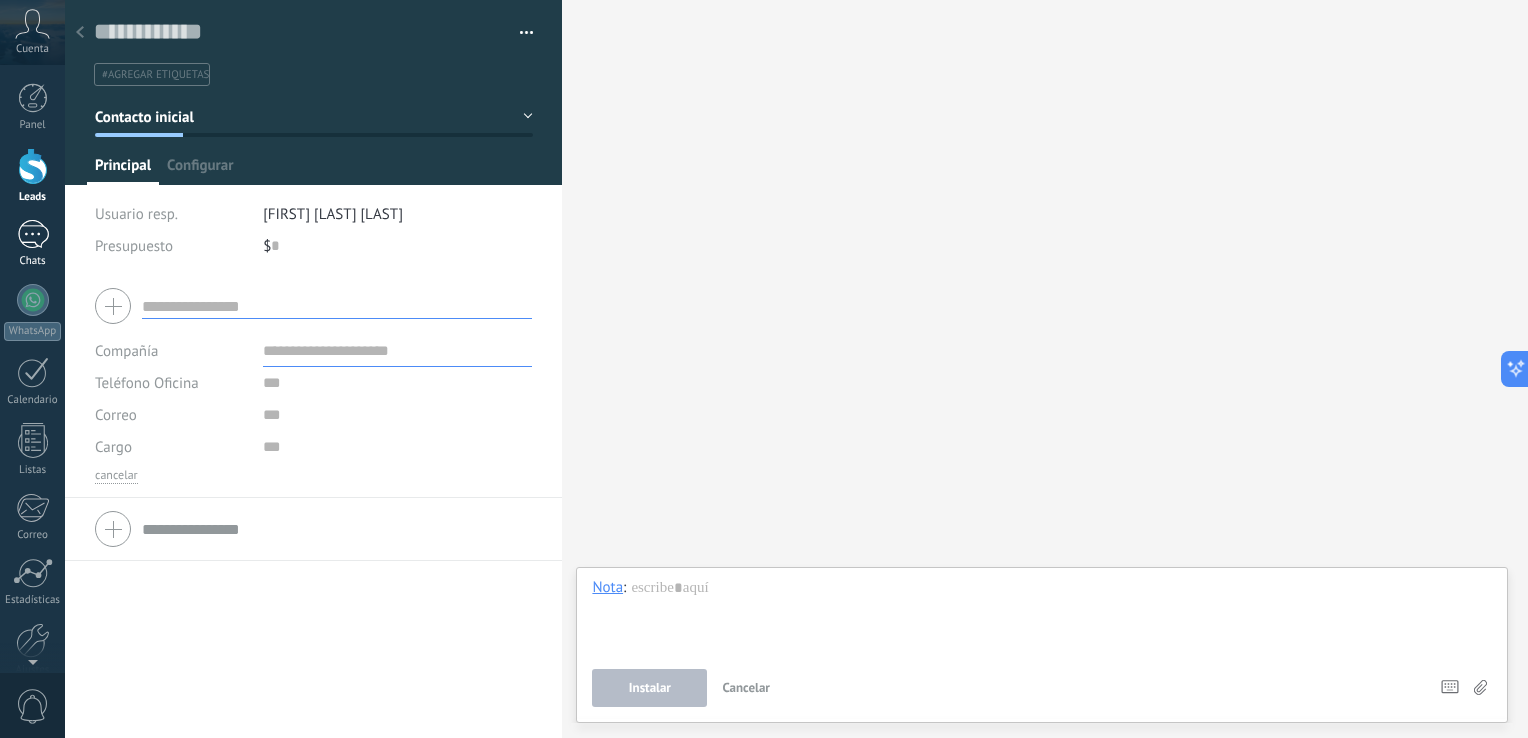 click at bounding box center (33, 234) 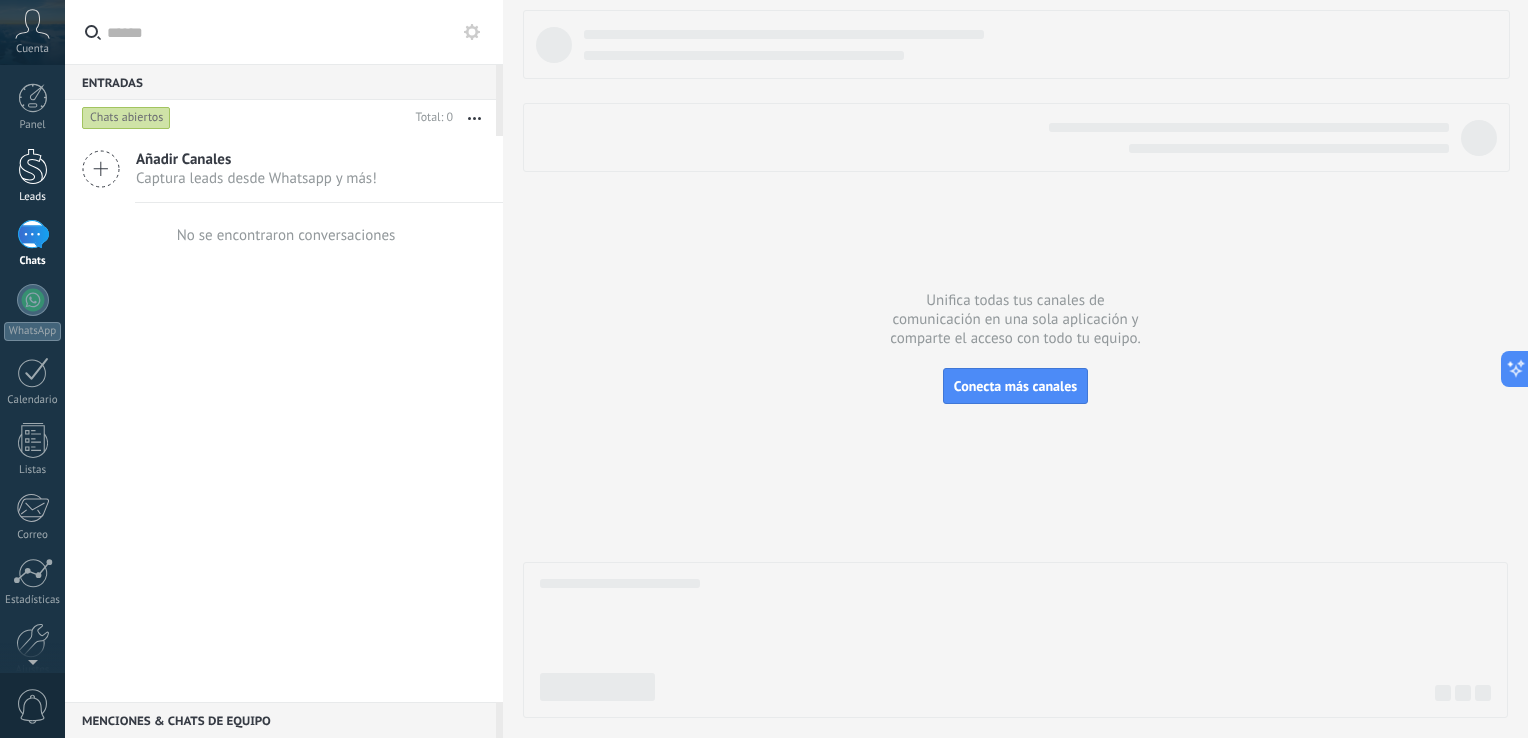 click at bounding box center [33, 166] 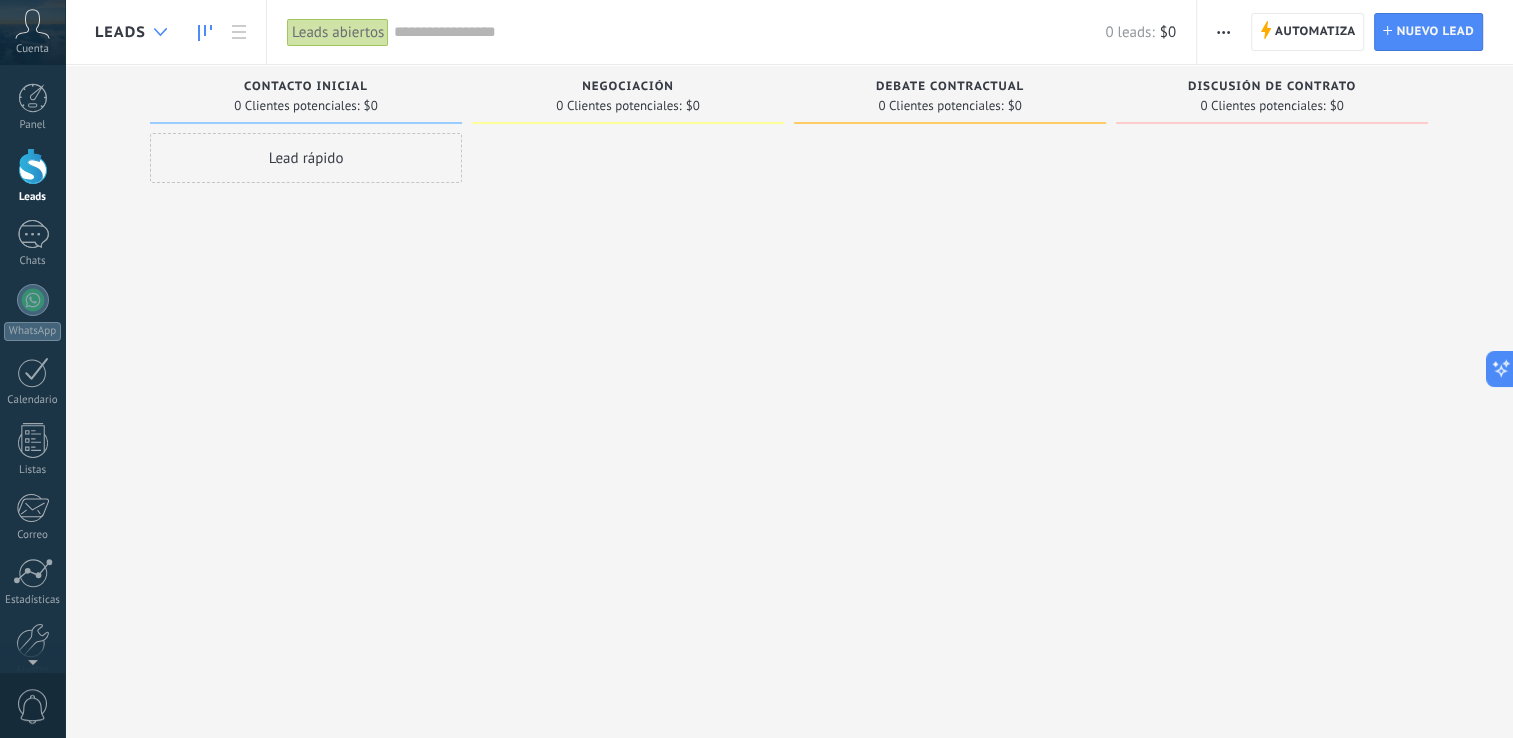 click 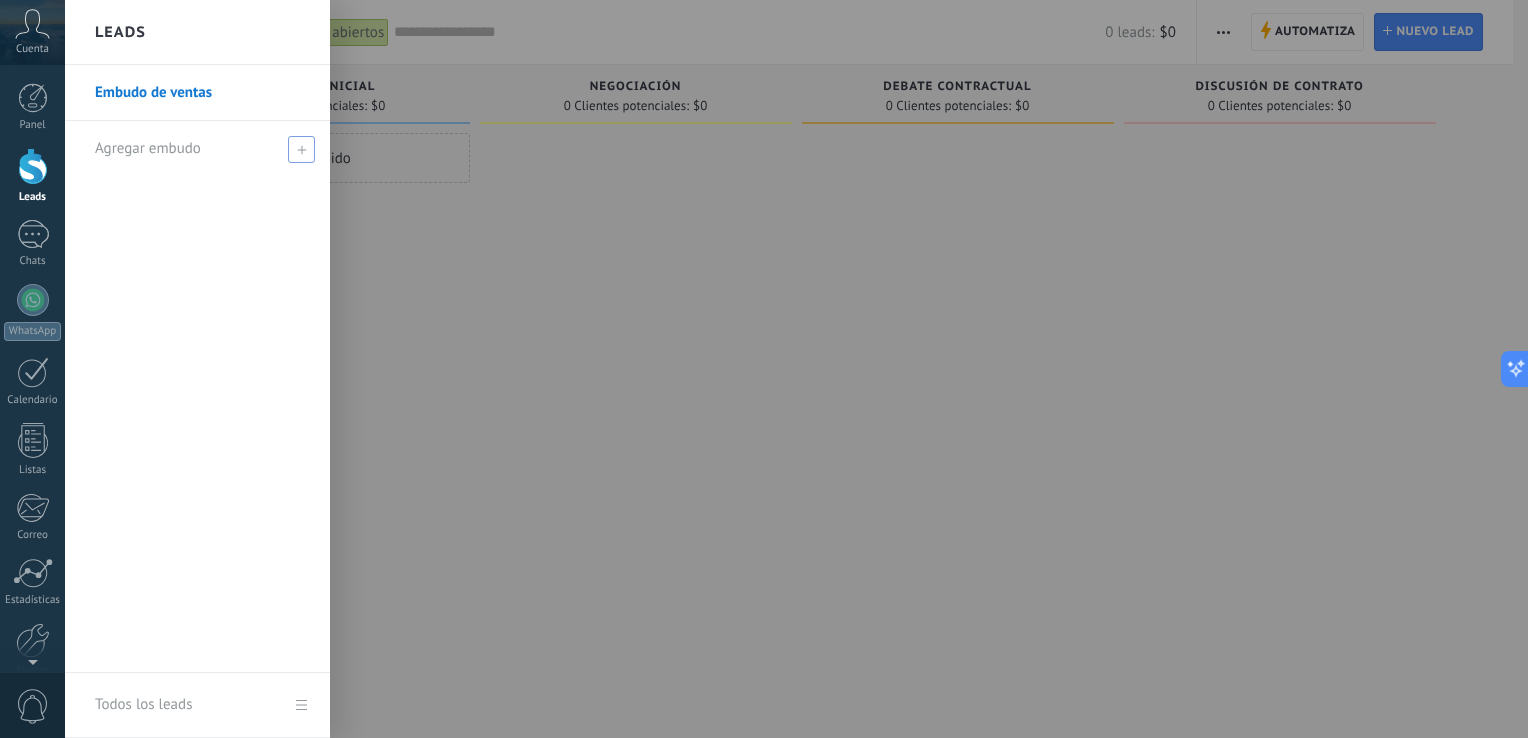 click on "Agregar embudo" at bounding box center (202, 148) 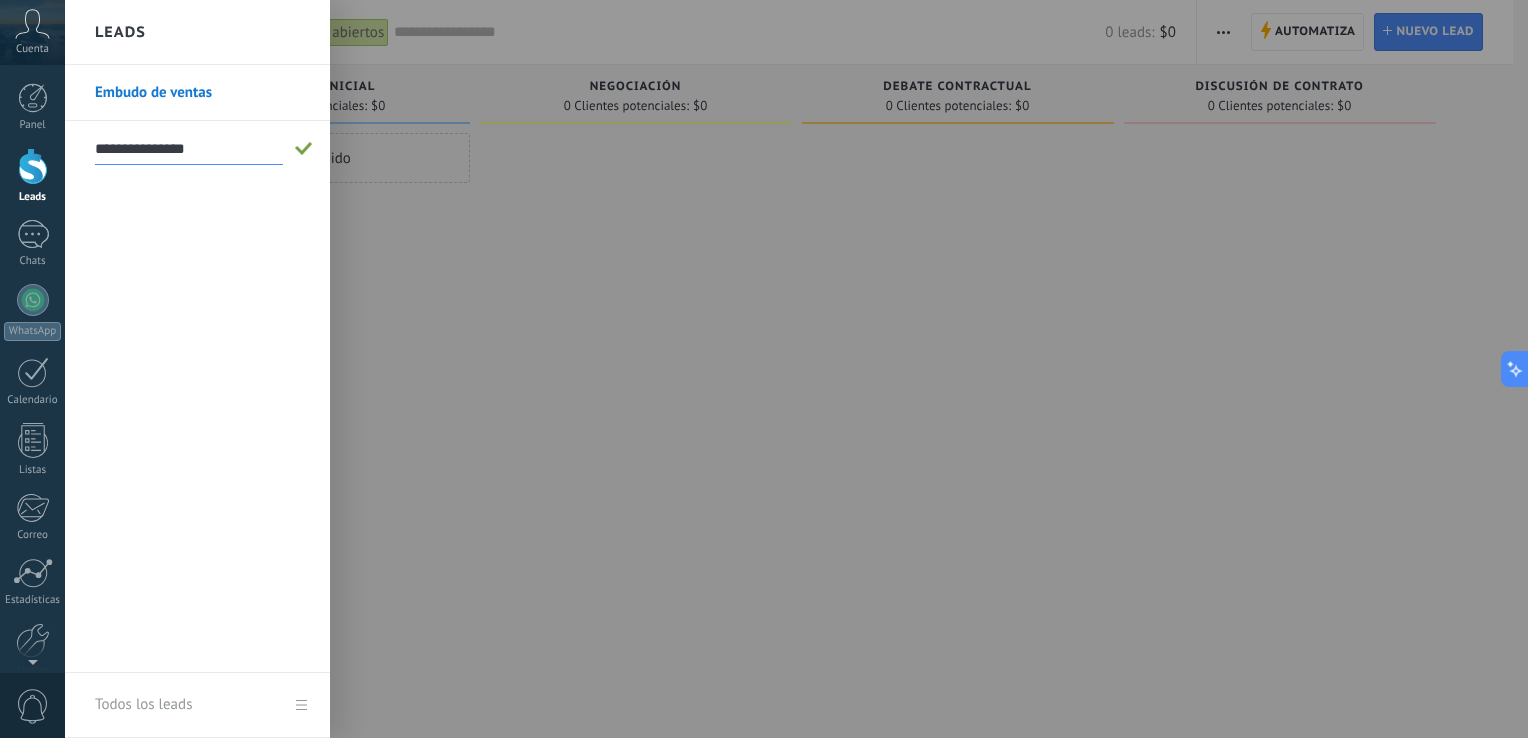 type on "**********" 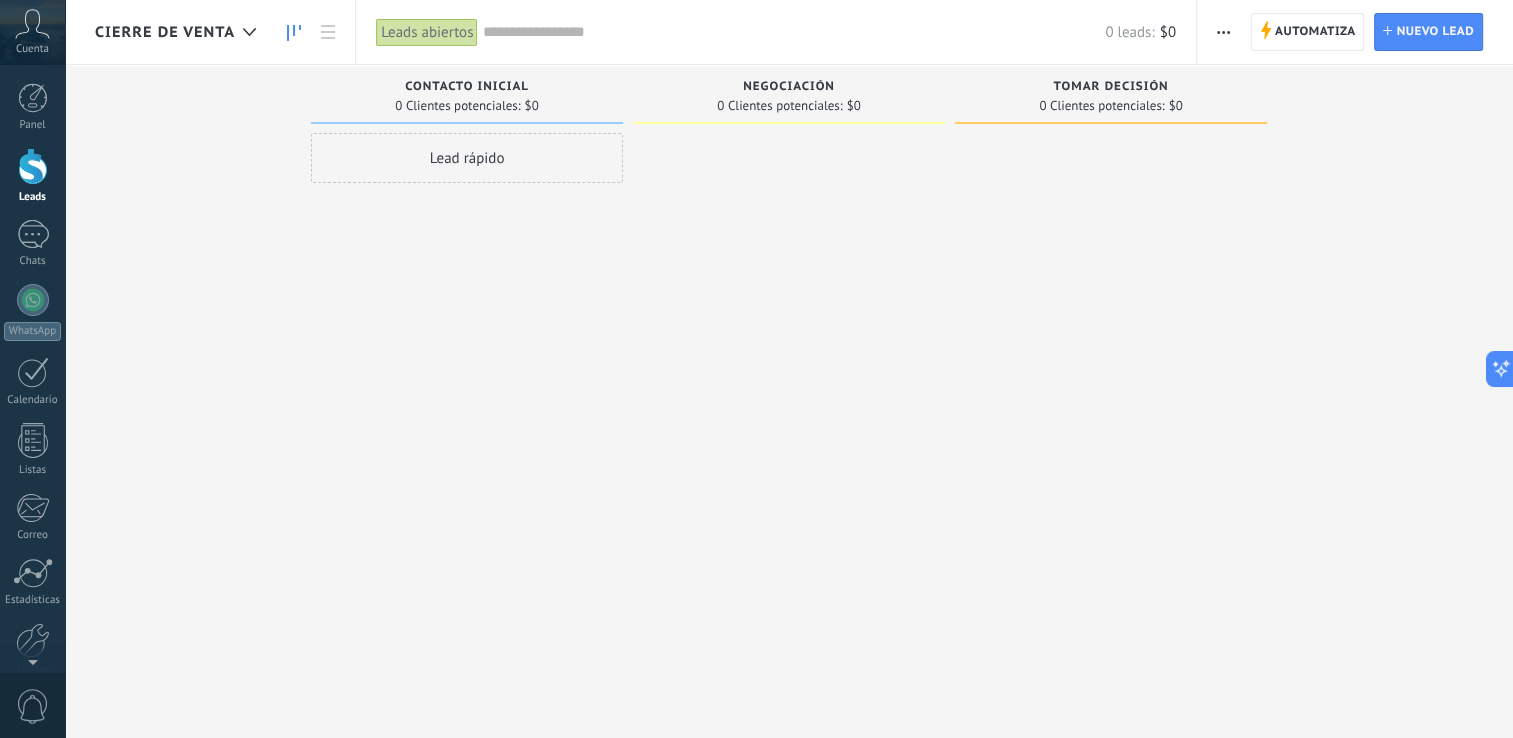 click at bounding box center [789, 371] 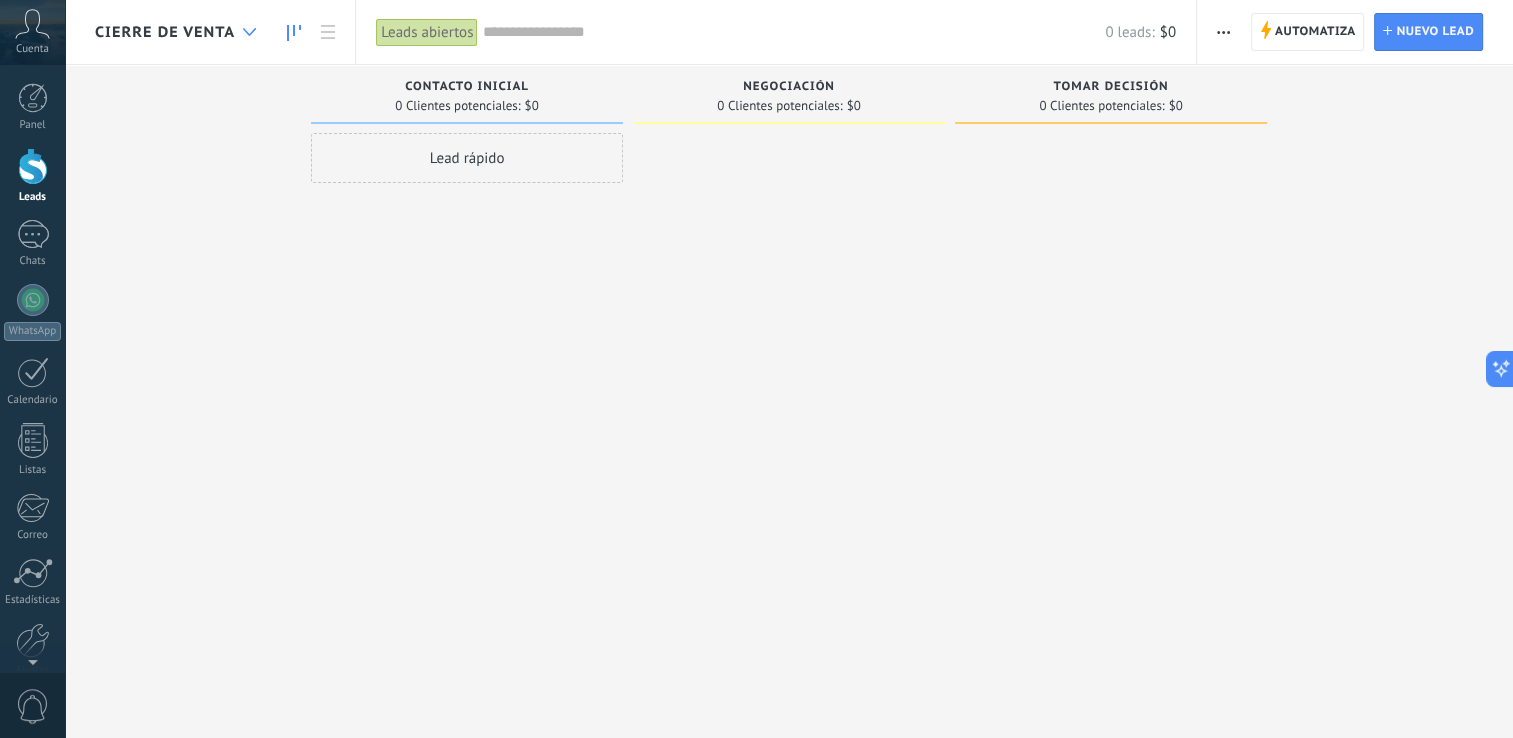 click 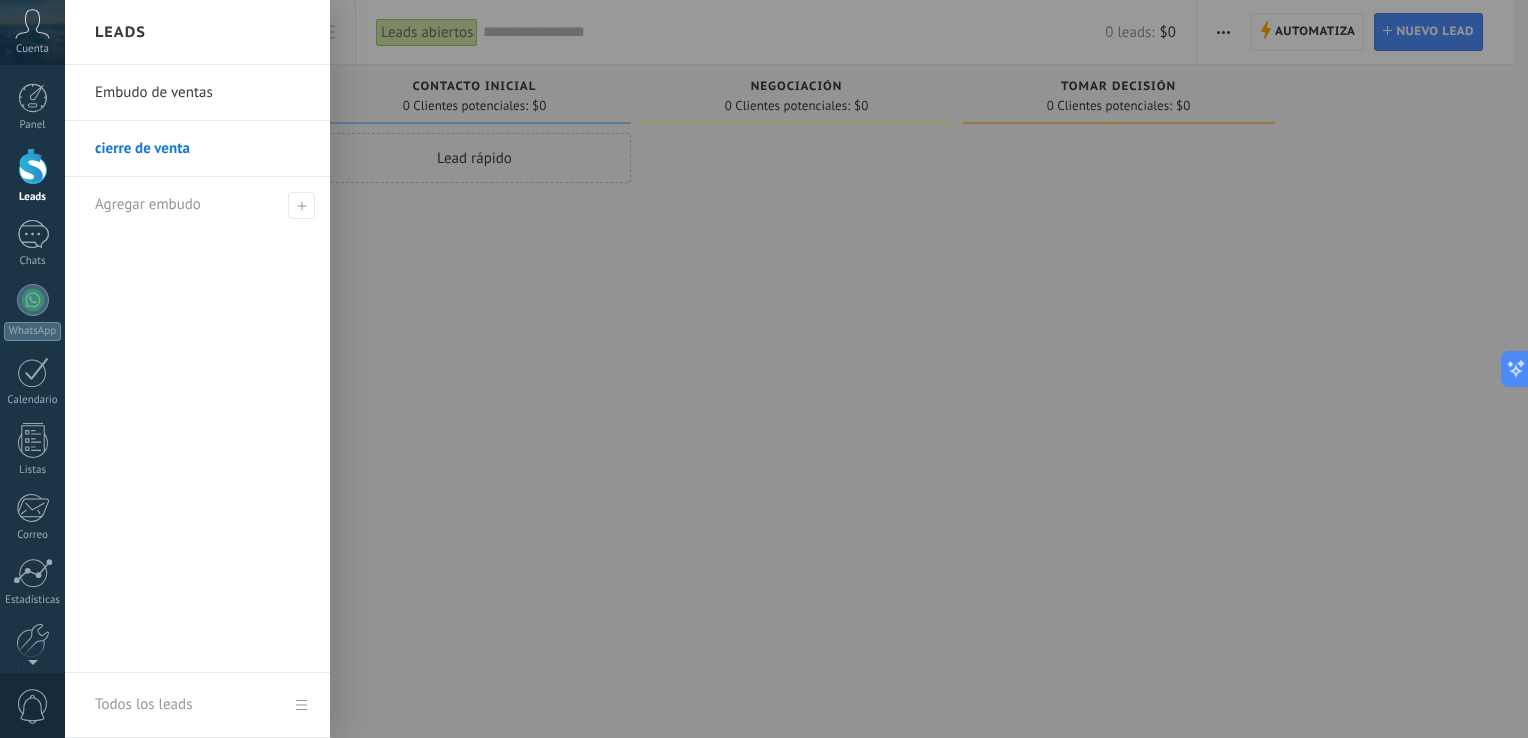 click on "Embudo de ventas" at bounding box center (202, 93) 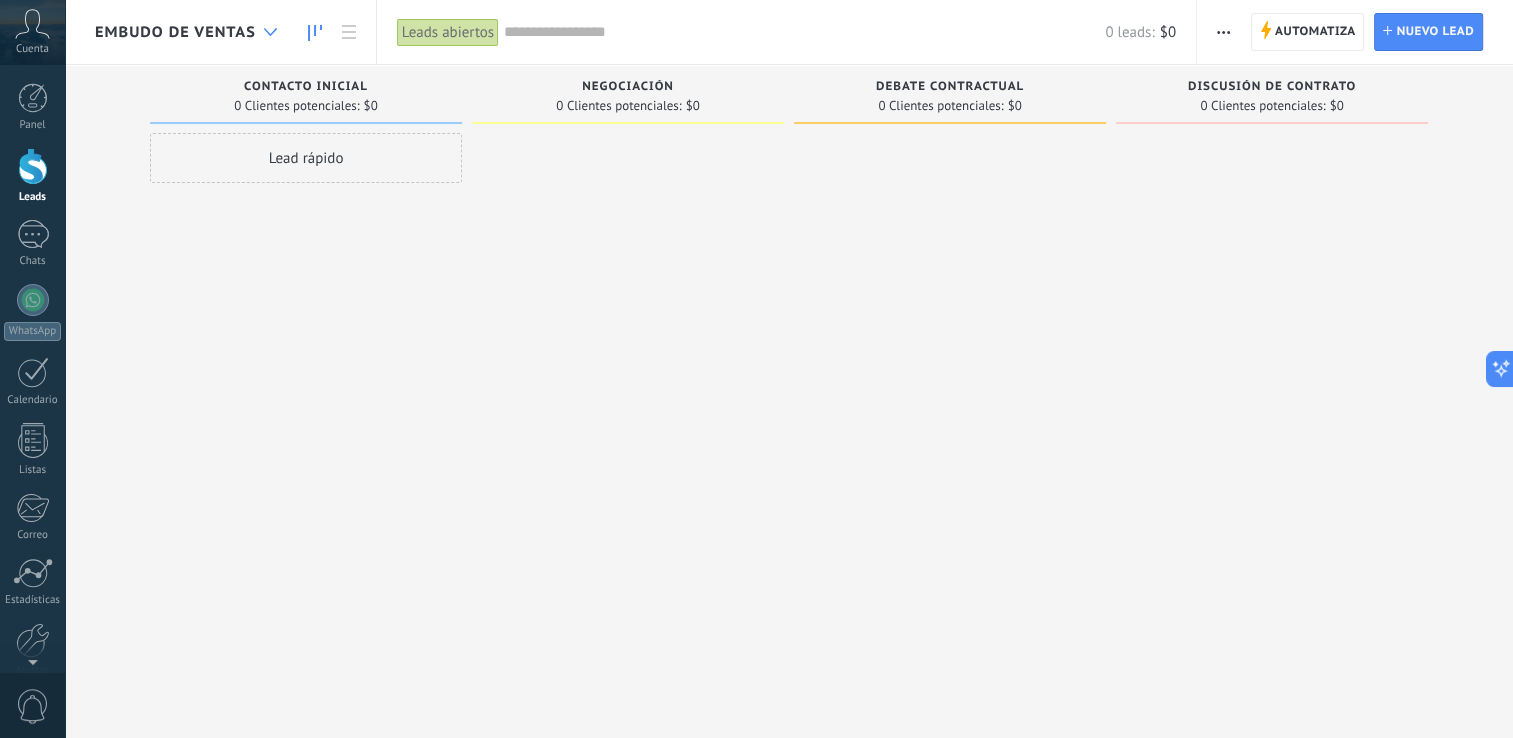 click 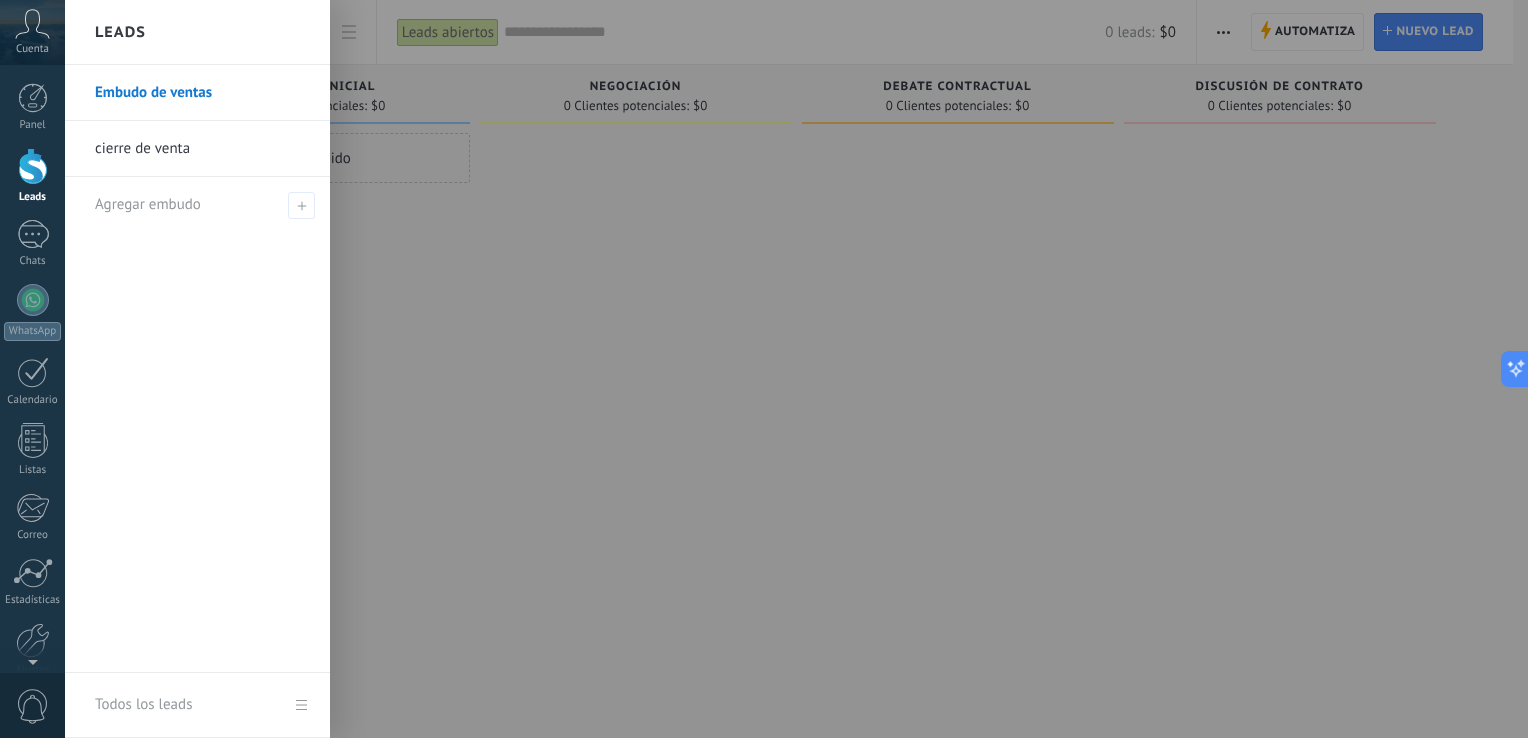 click on "cierre de venta" at bounding box center (202, 149) 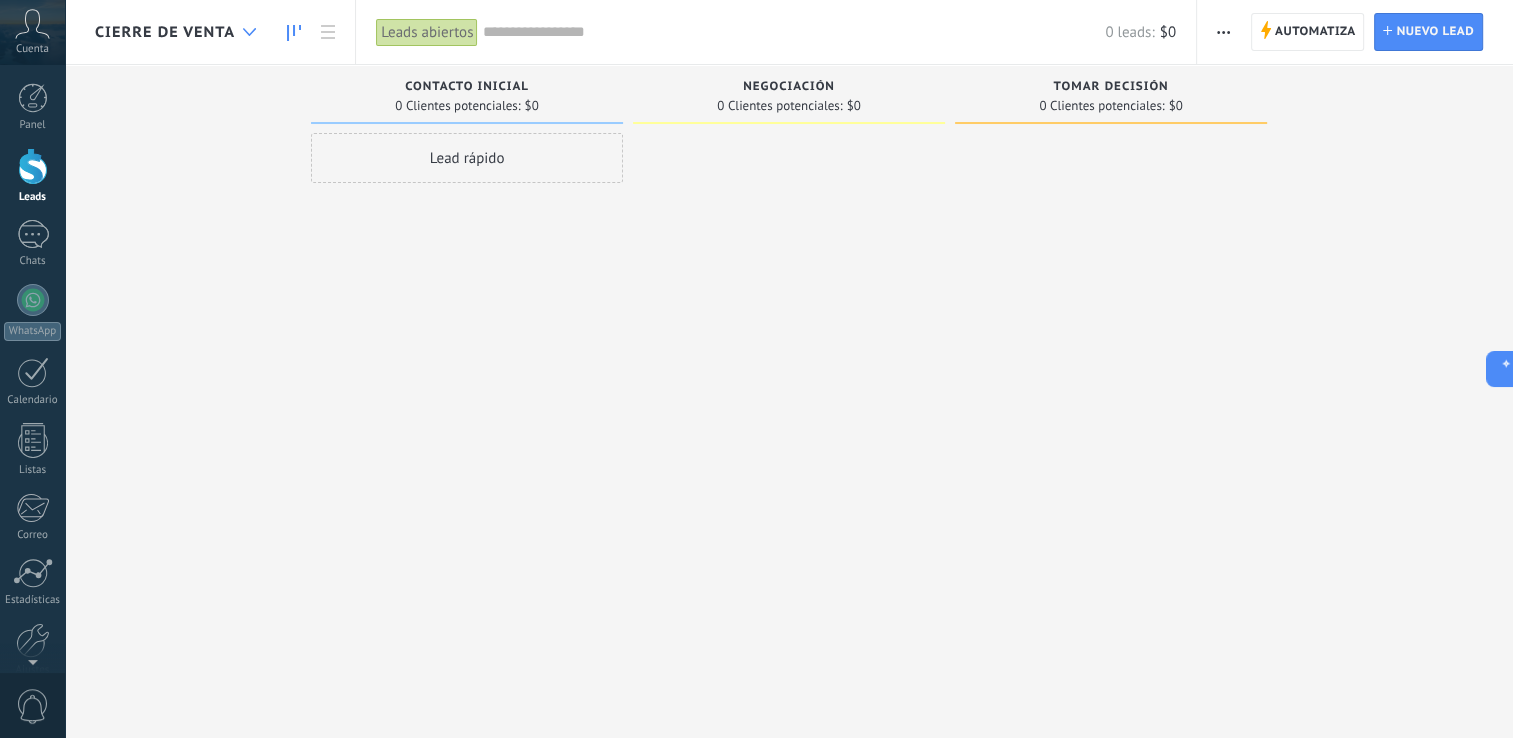 click 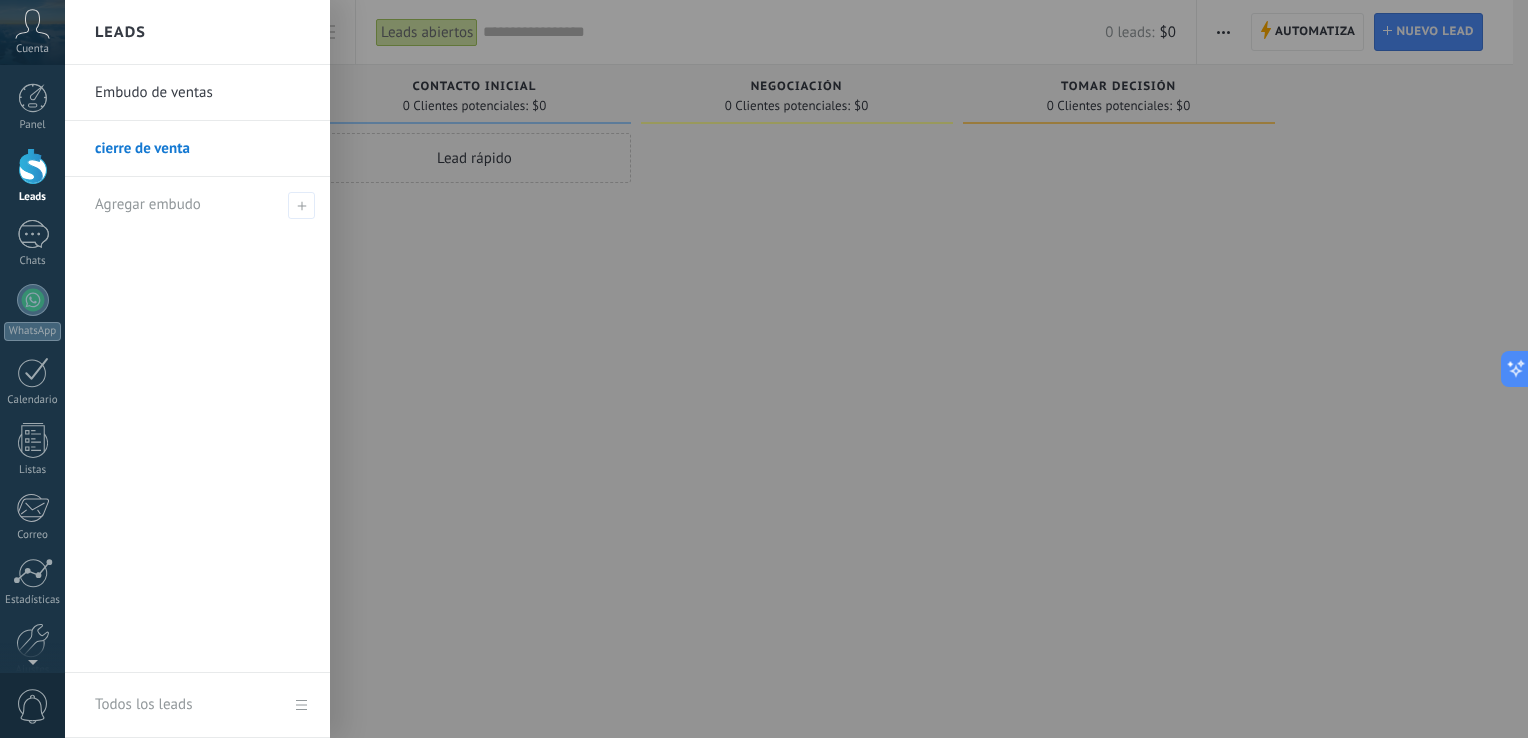 drag, startPoint x: 218, startPoint y: 147, endPoint x: 185, endPoint y: 158, distance: 34.785053 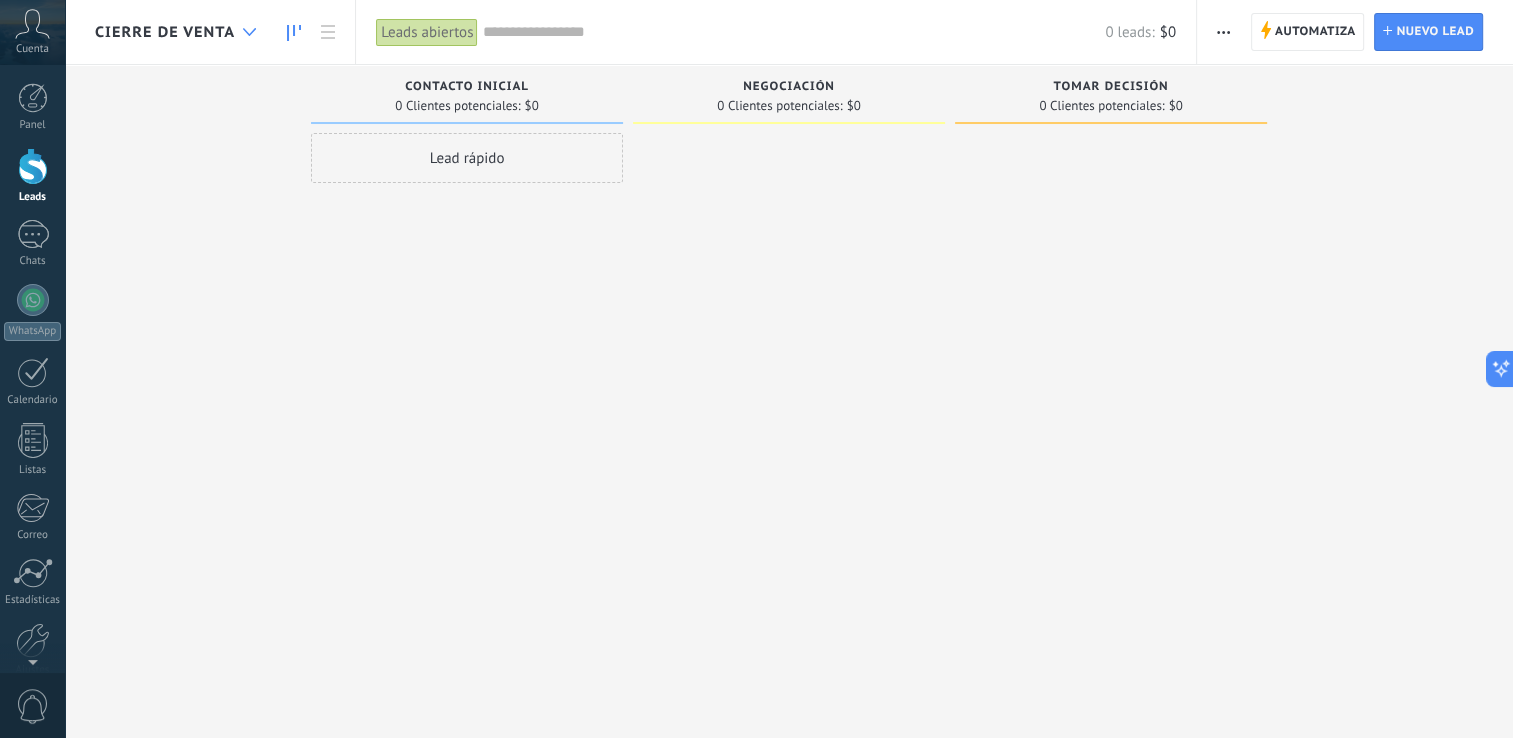 click 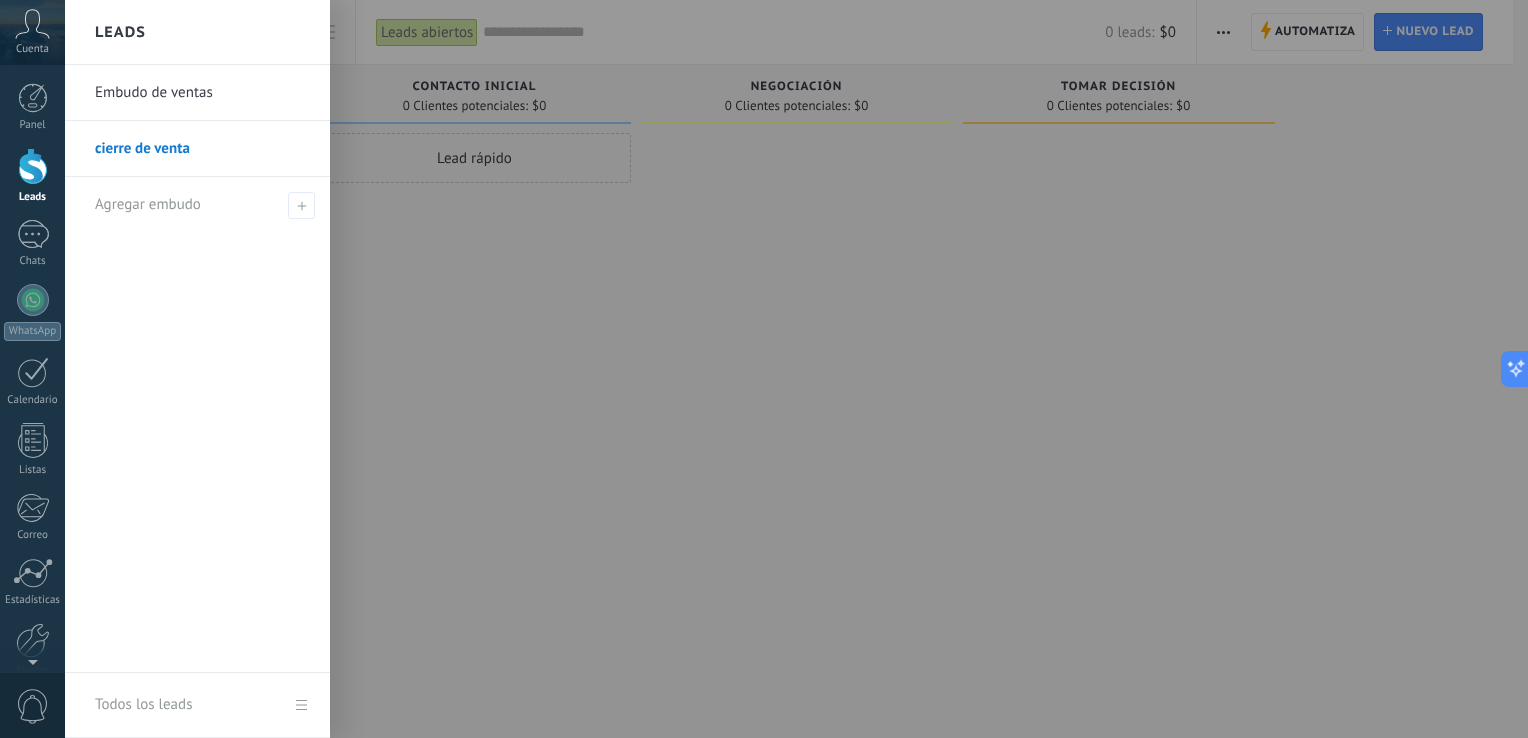 click at bounding box center [829, 369] 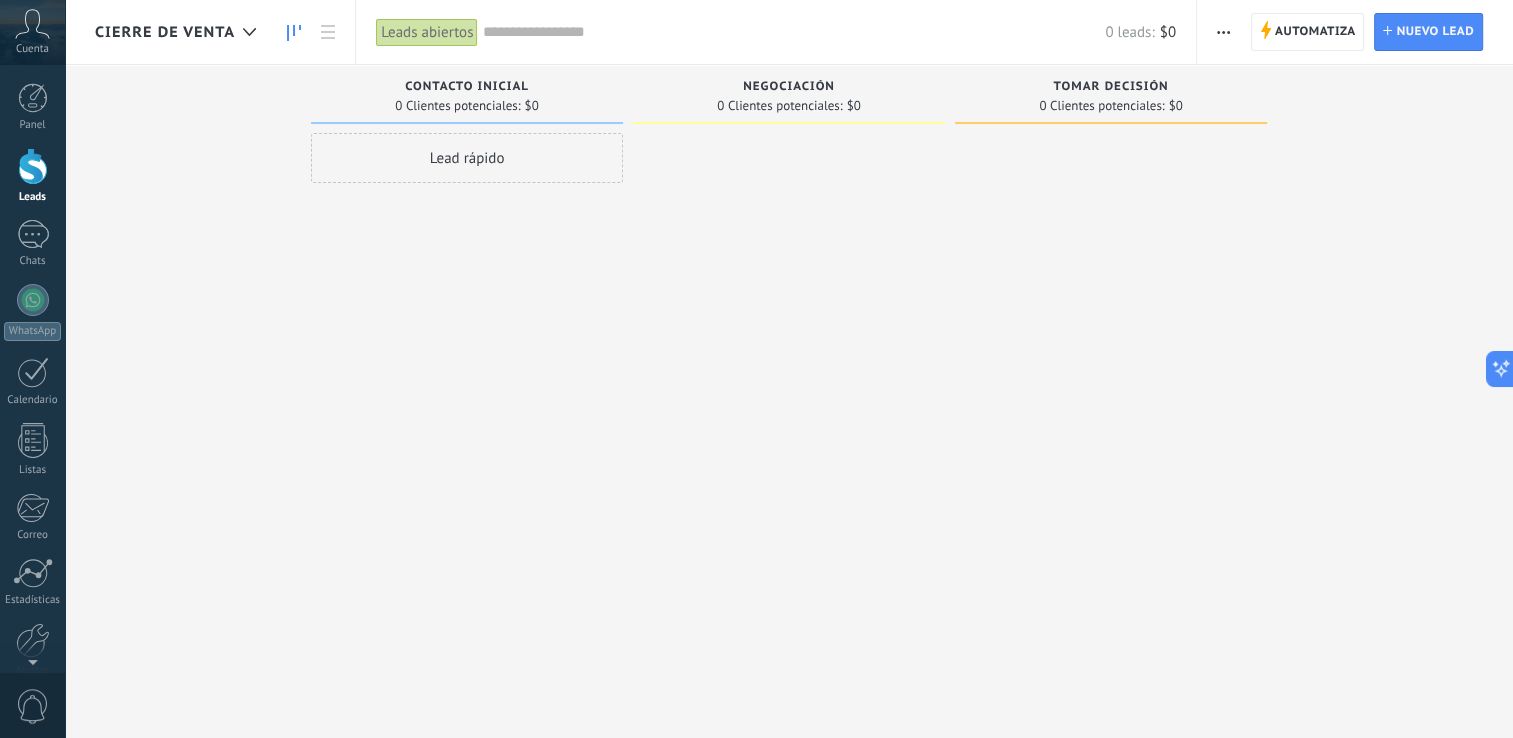 click 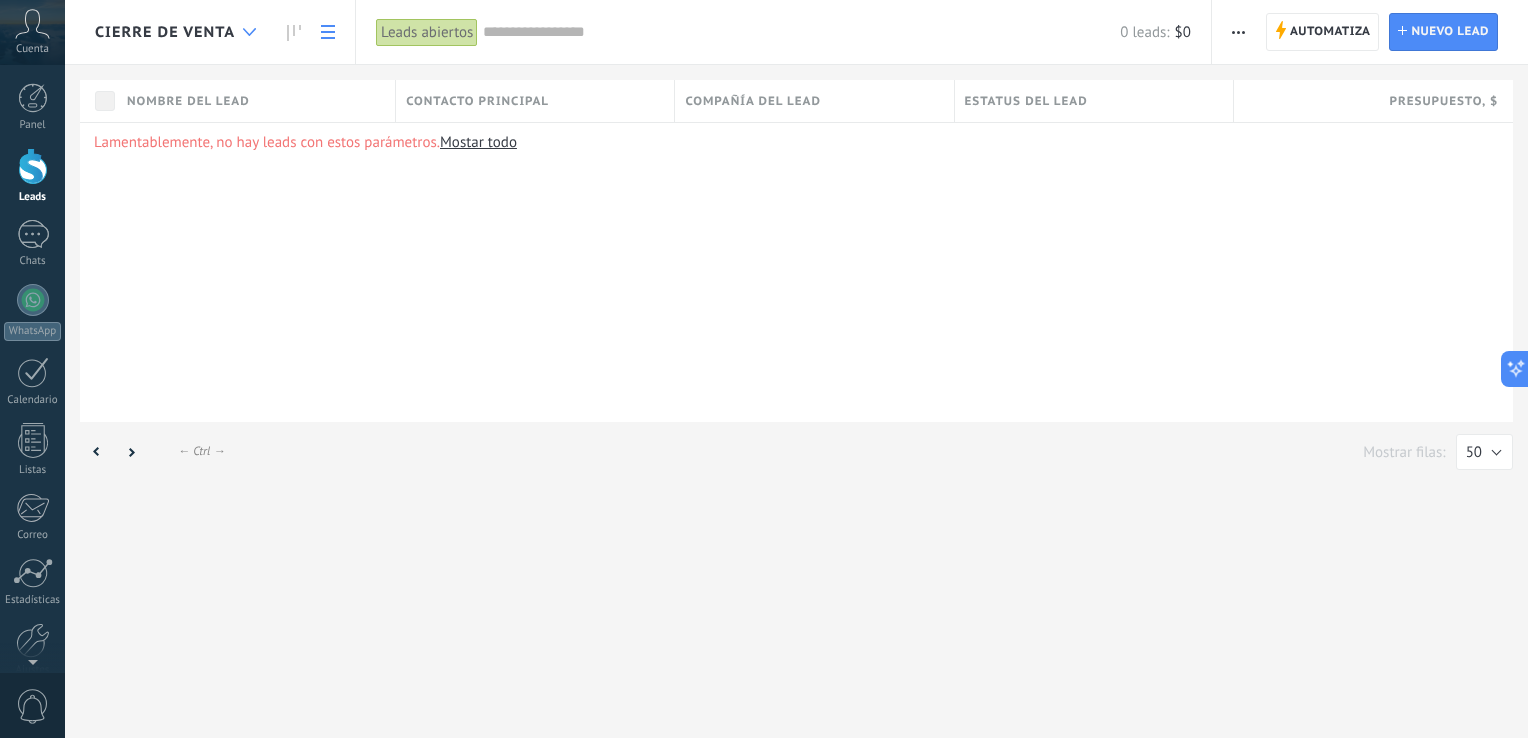 click at bounding box center (249, 32) 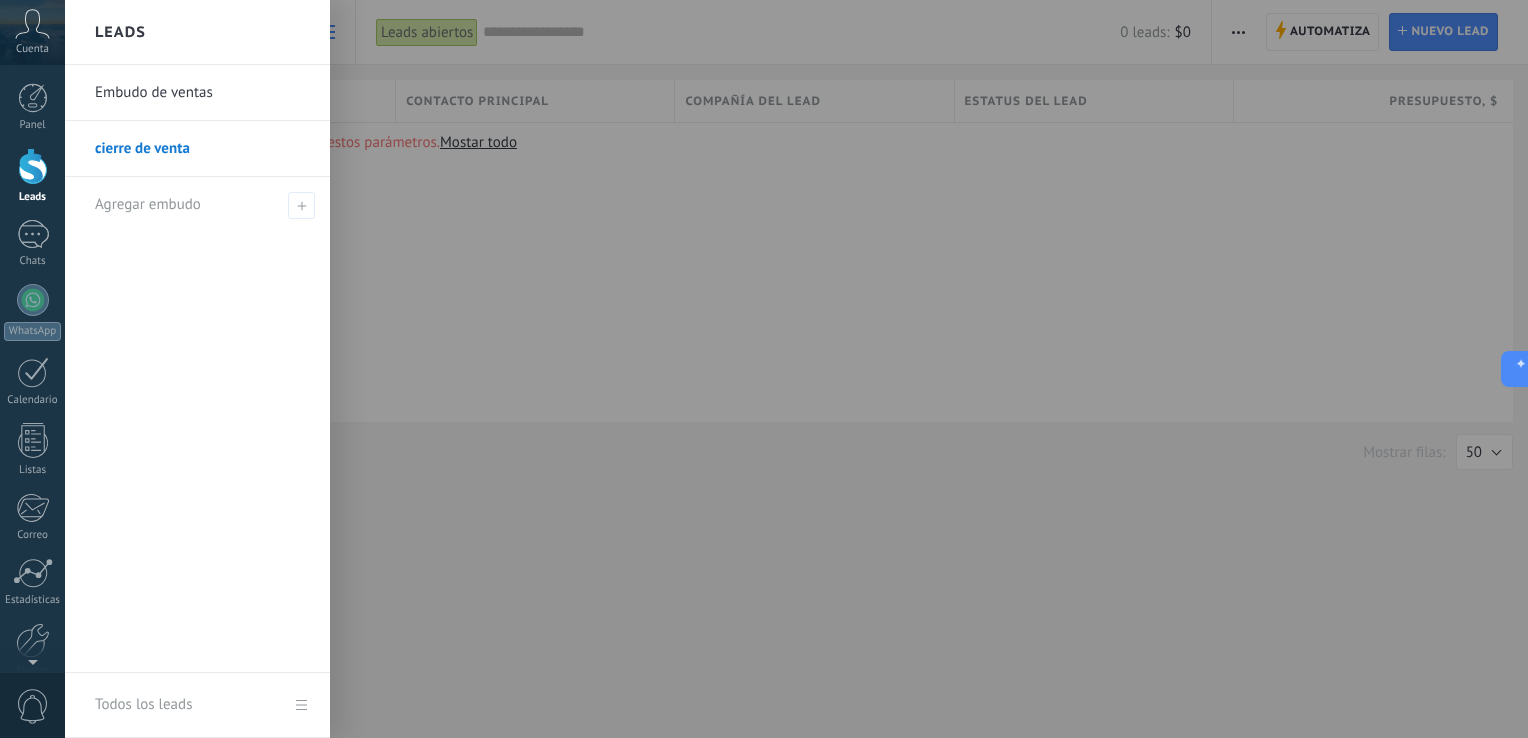 click on "Embudo de ventas" at bounding box center [202, 93] 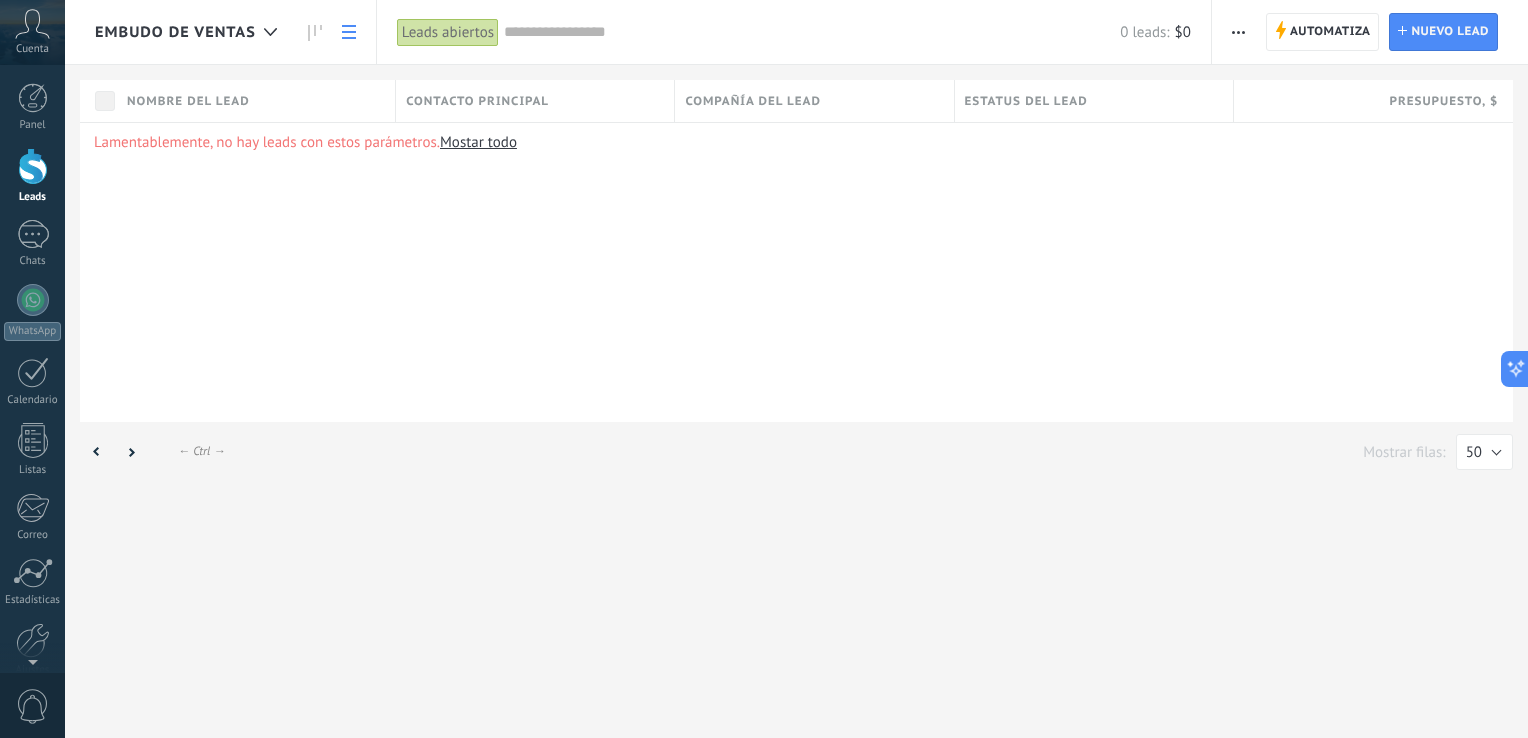 click at bounding box center [349, 32] 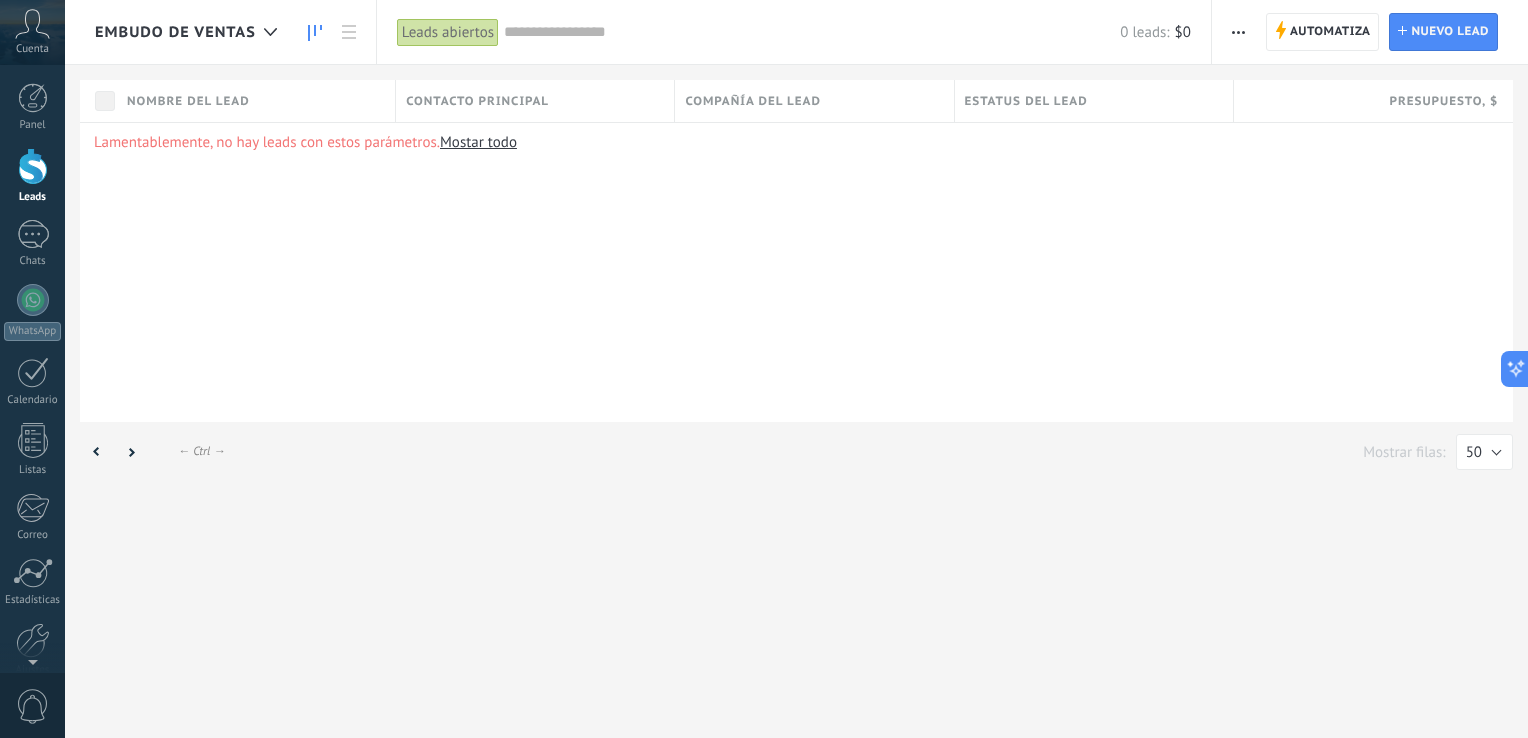 click 